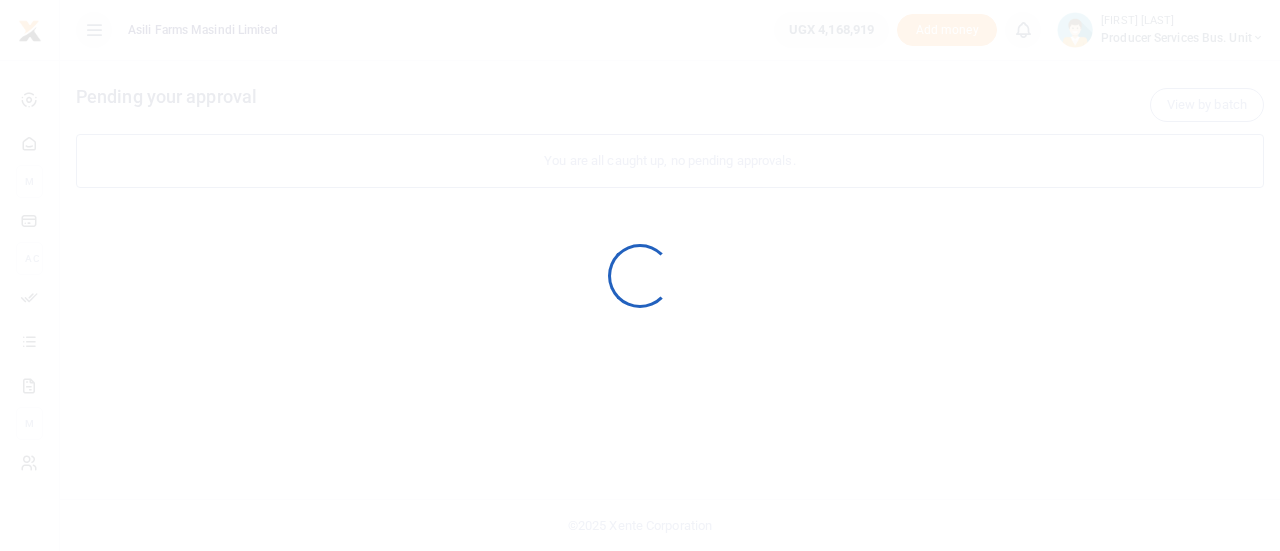 scroll, scrollTop: 0, scrollLeft: 0, axis: both 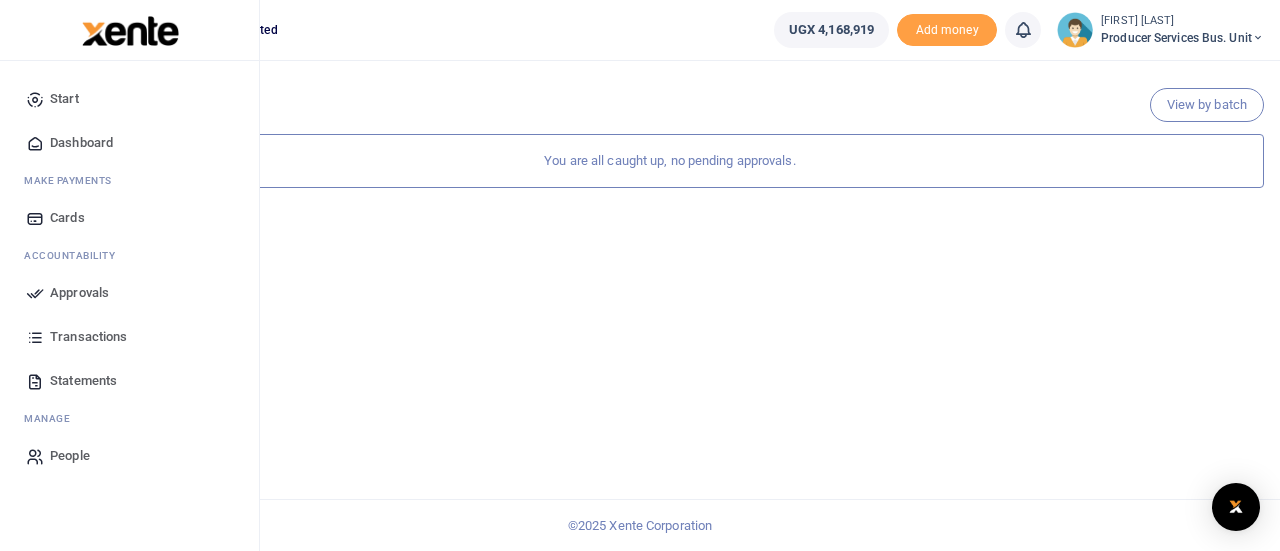 click on "Transactions" at bounding box center [88, 337] 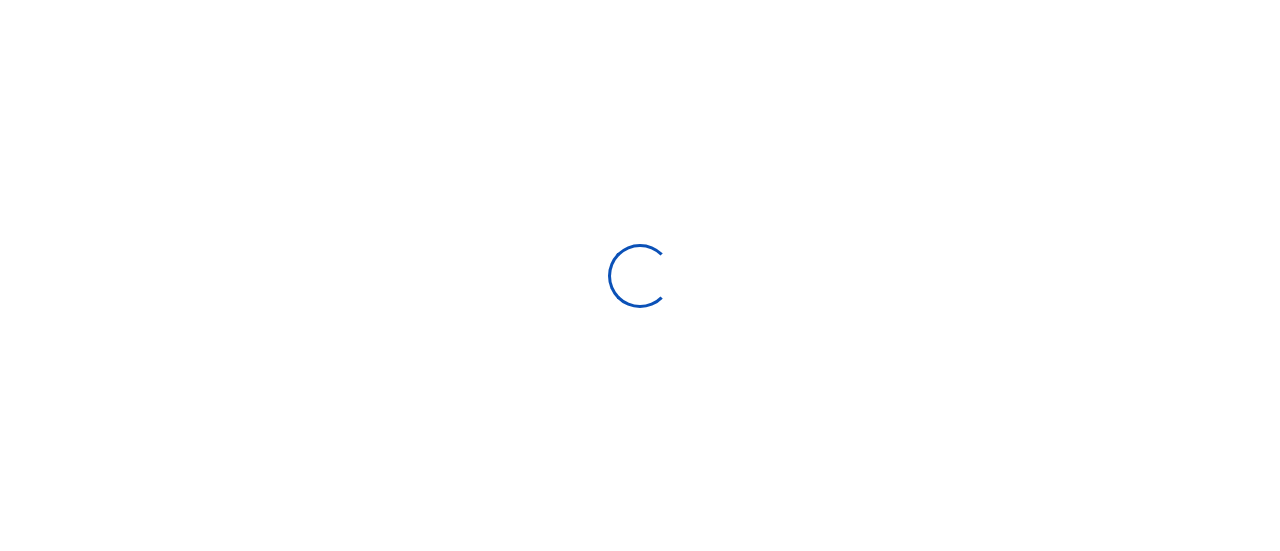 select 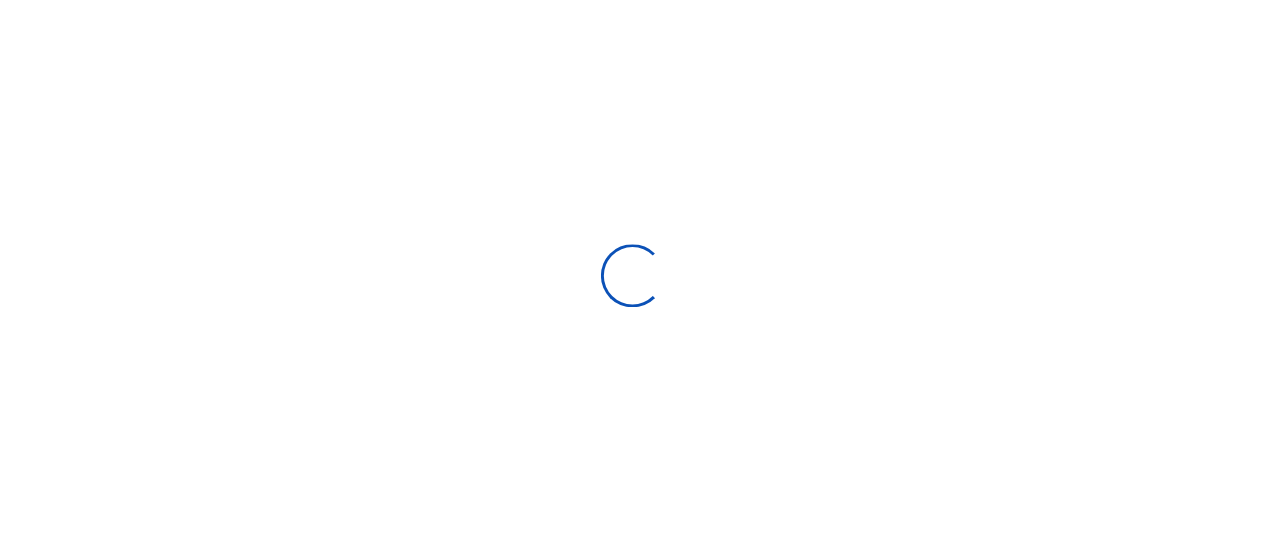 scroll, scrollTop: 0, scrollLeft: 0, axis: both 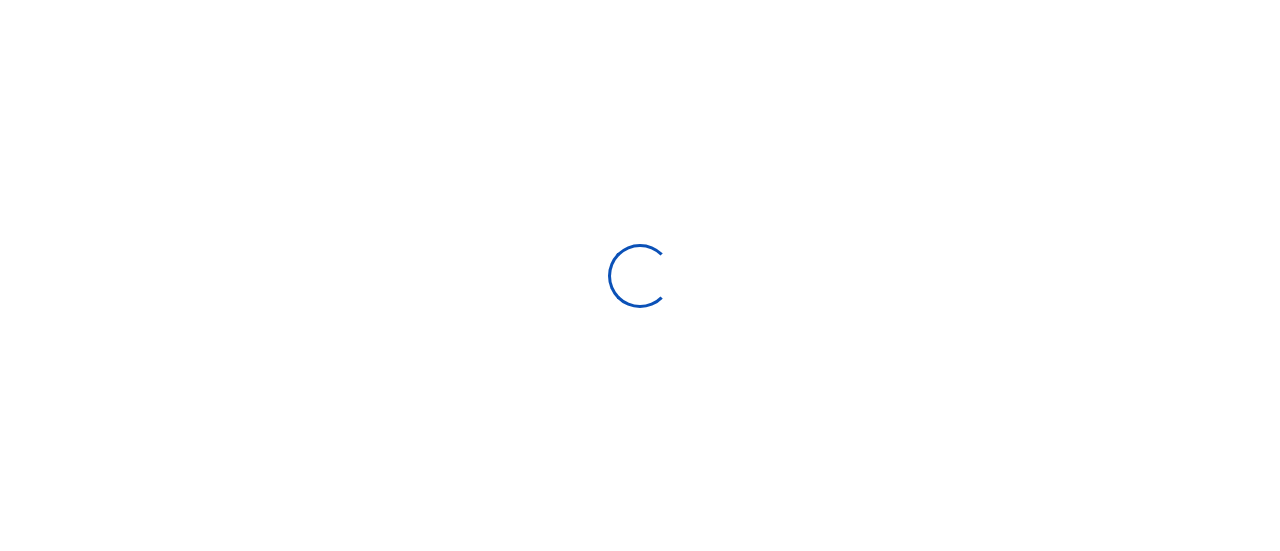 type on "[DATE] - [DATE]" 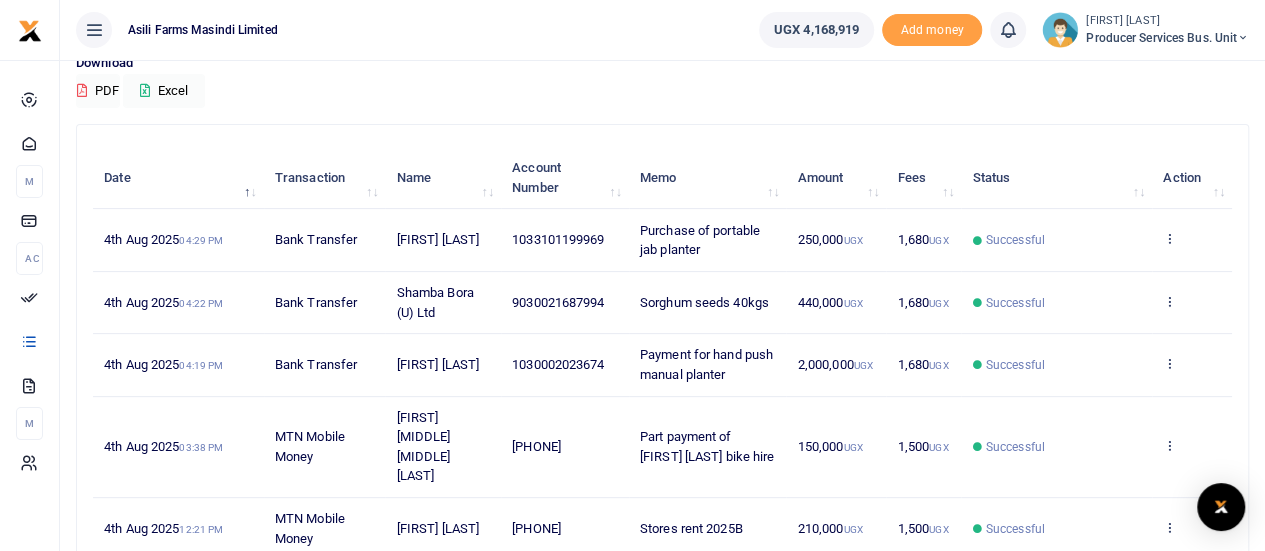 scroll, scrollTop: 226, scrollLeft: 0, axis: vertical 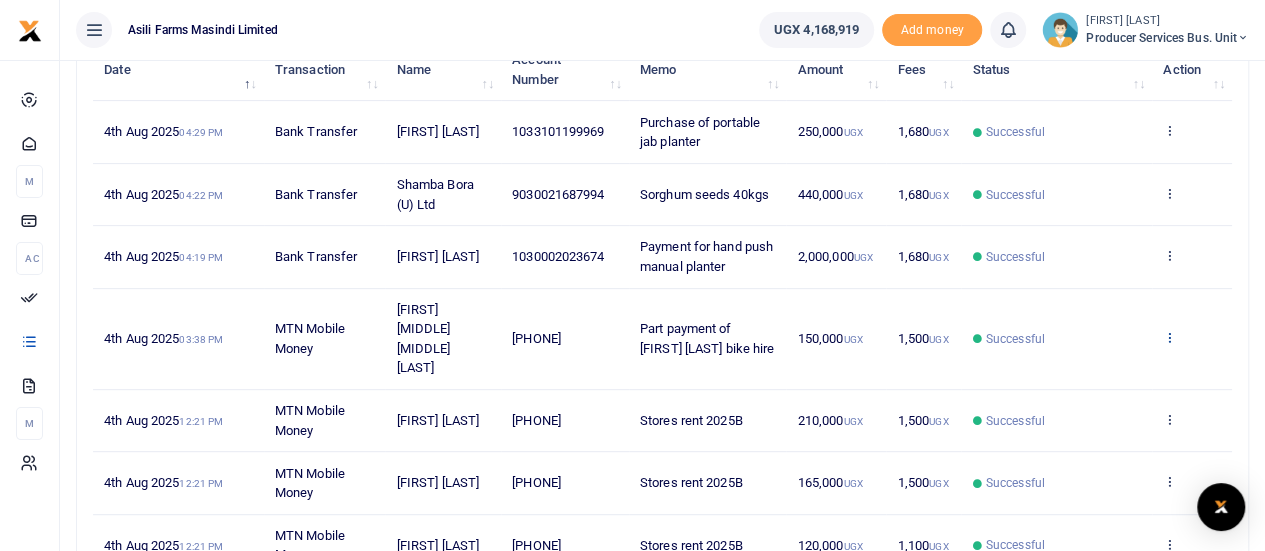 click at bounding box center (1169, 337) 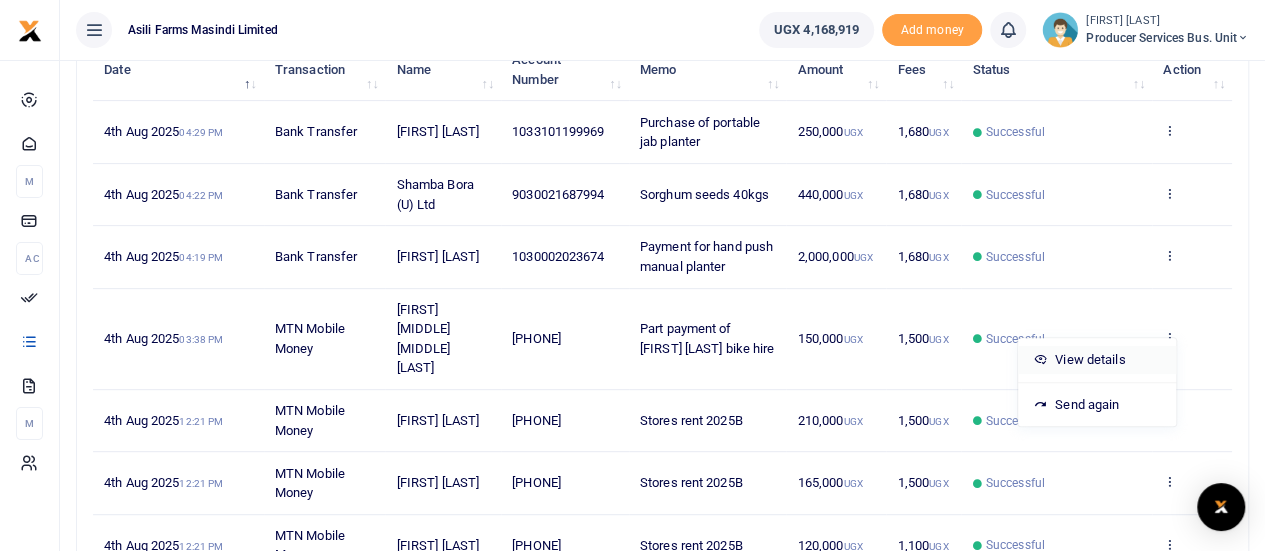 click on "View details" at bounding box center (1097, 360) 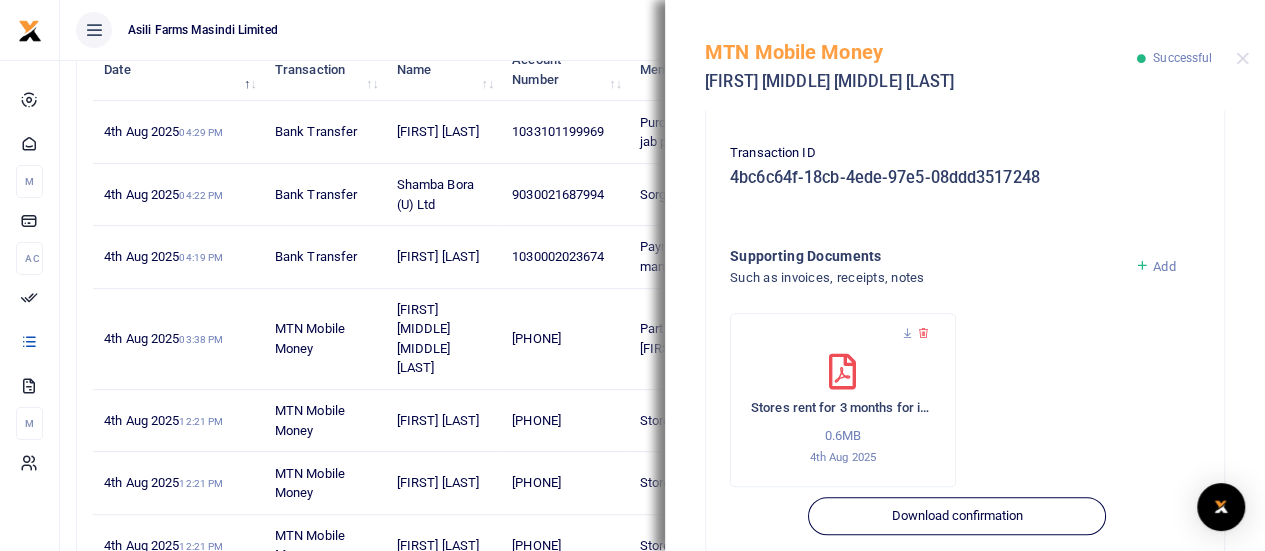 scroll, scrollTop: 596, scrollLeft: 0, axis: vertical 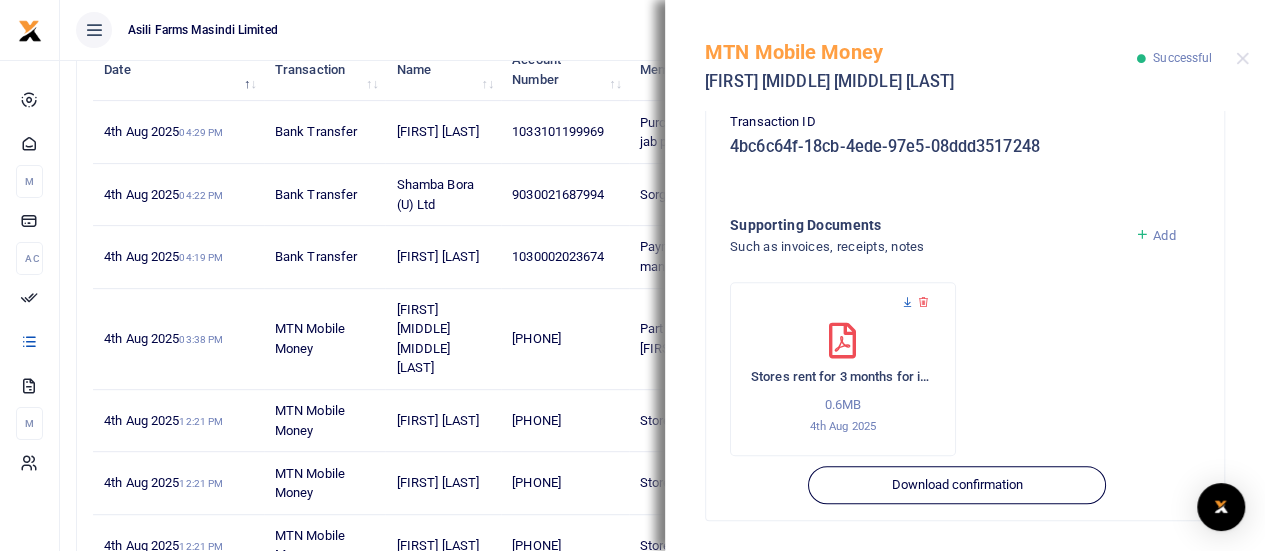 click at bounding box center [907, 302] 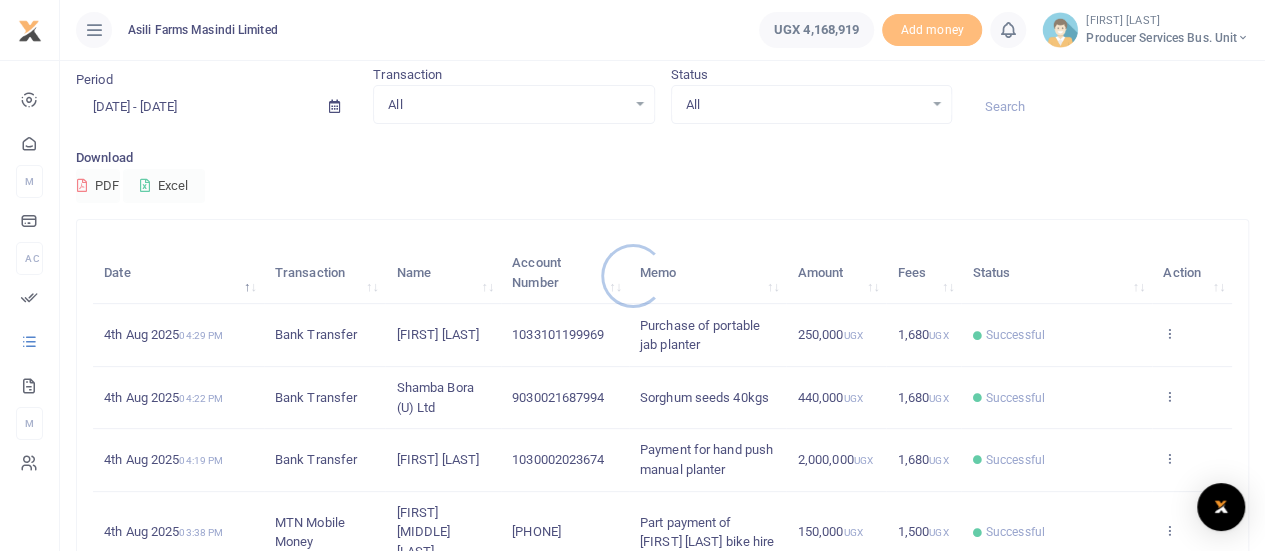 scroll, scrollTop: 200, scrollLeft: 0, axis: vertical 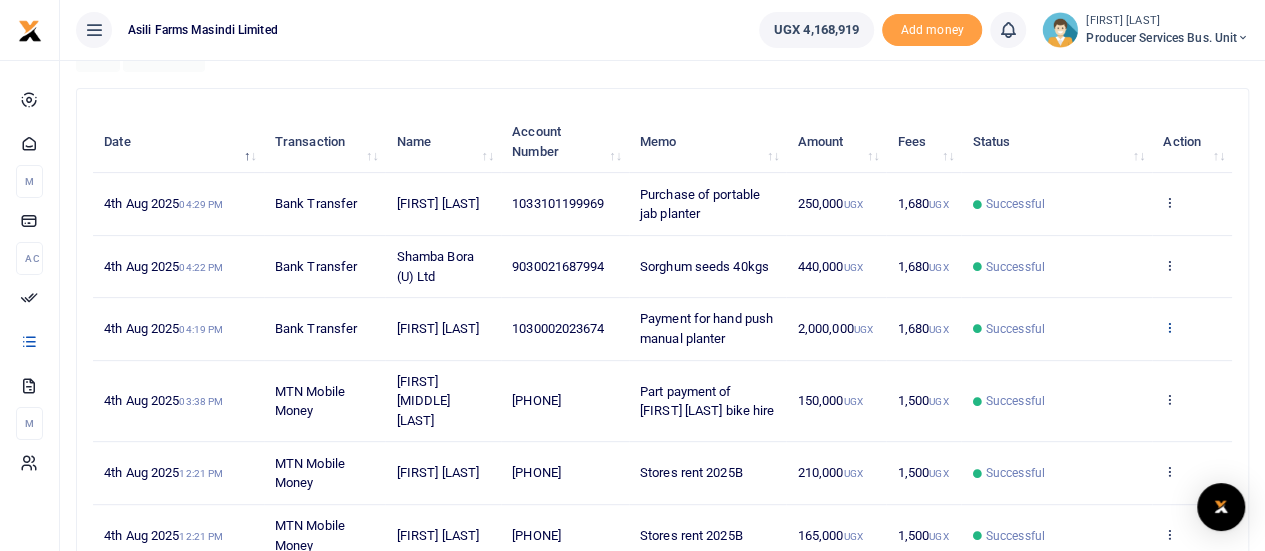 click at bounding box center [1169, 327] 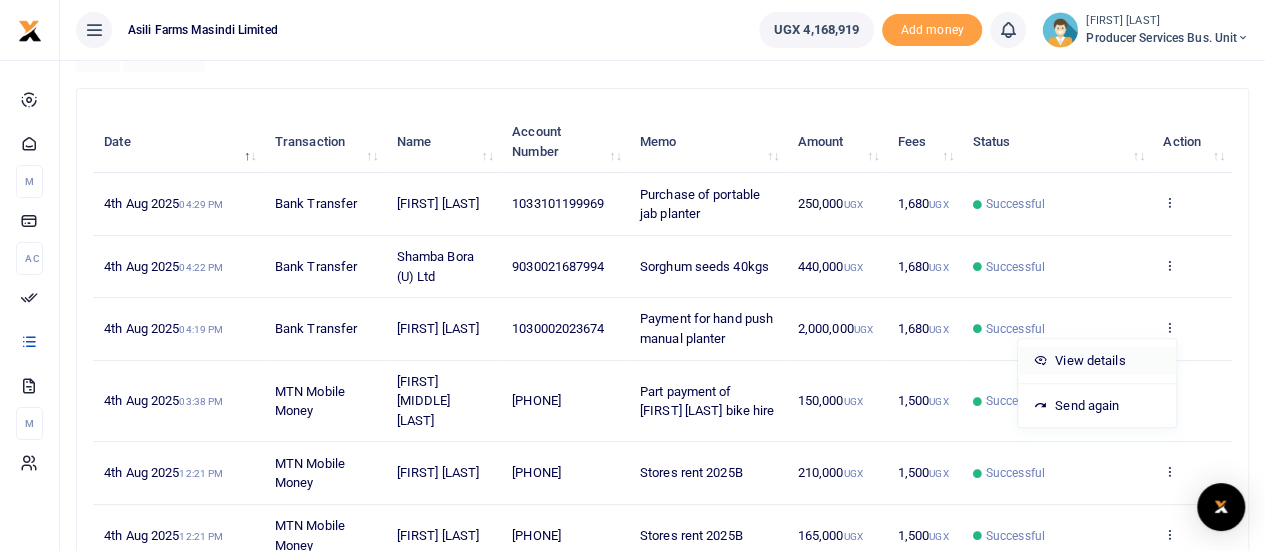 click on "View details" at bounding box center (1097, 361) 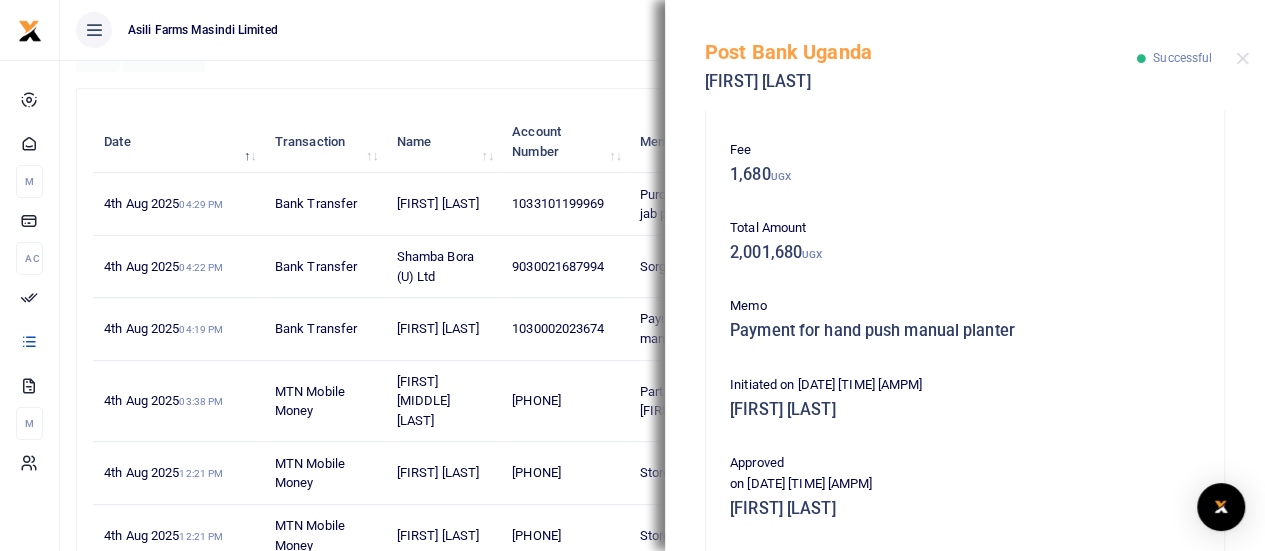 scroll, scrollTop: 596, scrollLeft: 0, axis: vertical 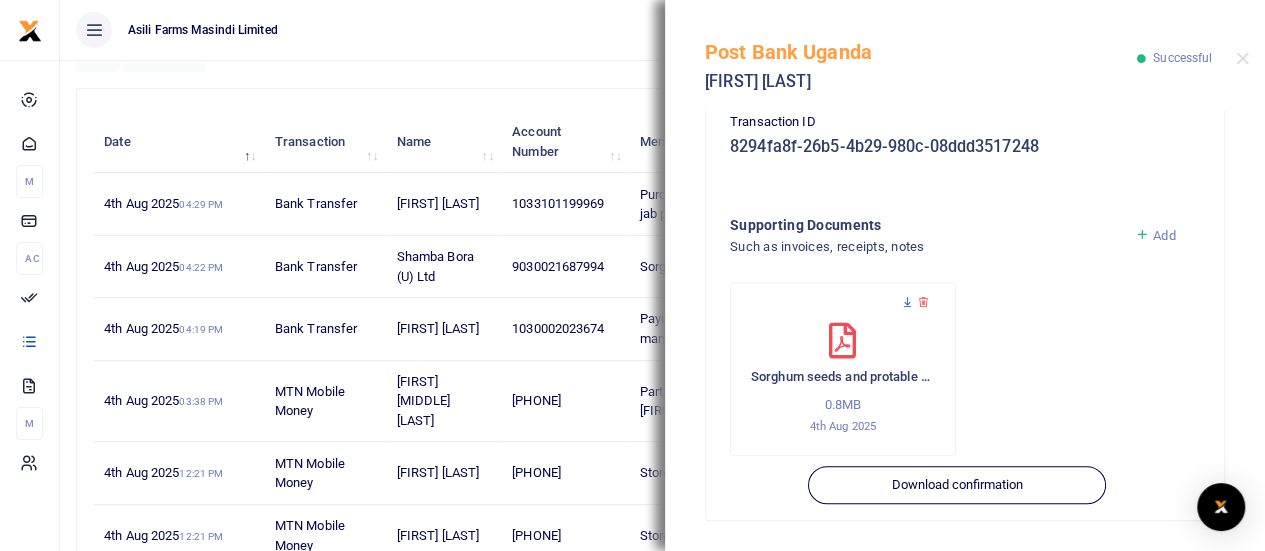 click at bounding box center [907, 302] 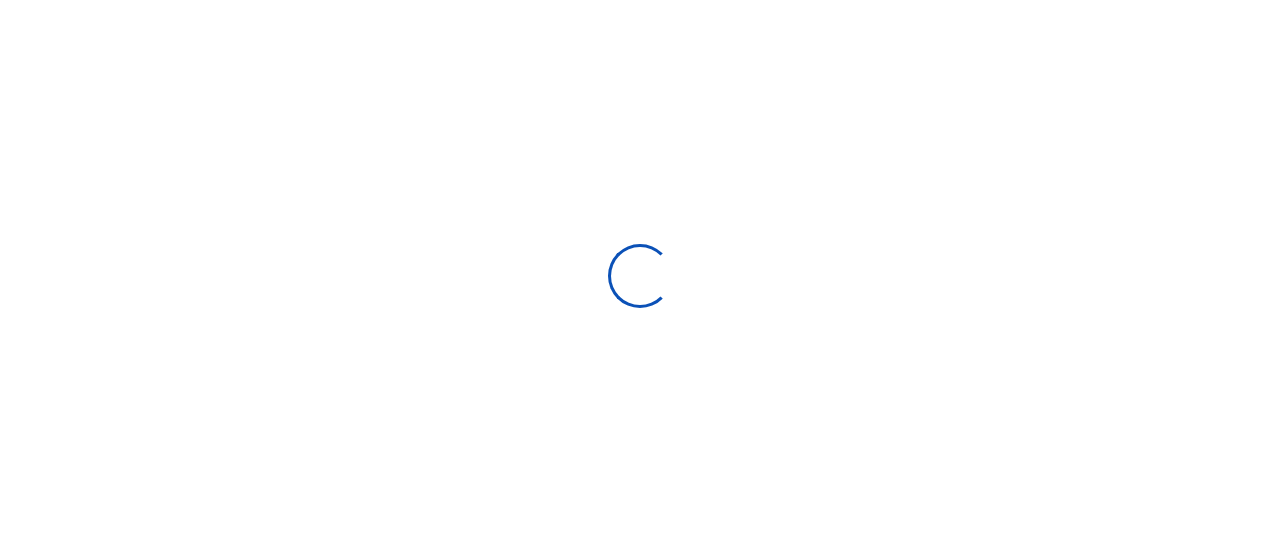 type on "[MONTH]/[DAY]/[YEAR] - [MONTH]/[DAY]/[YEAR]" 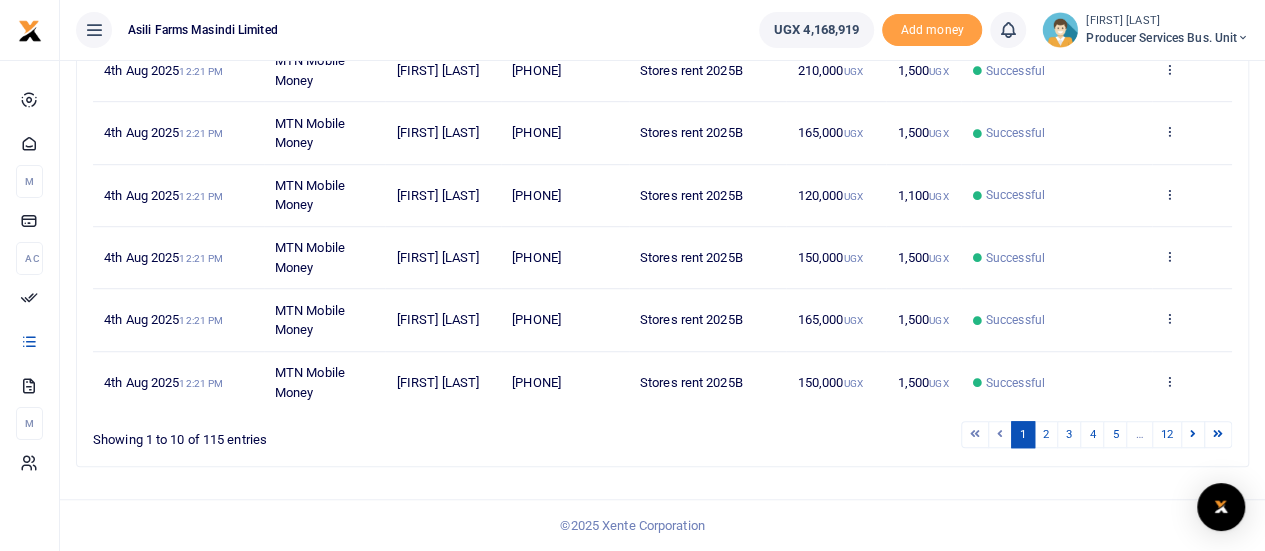 scroll, scrollTop: 596, scrollLeft: 0, axis: vertical 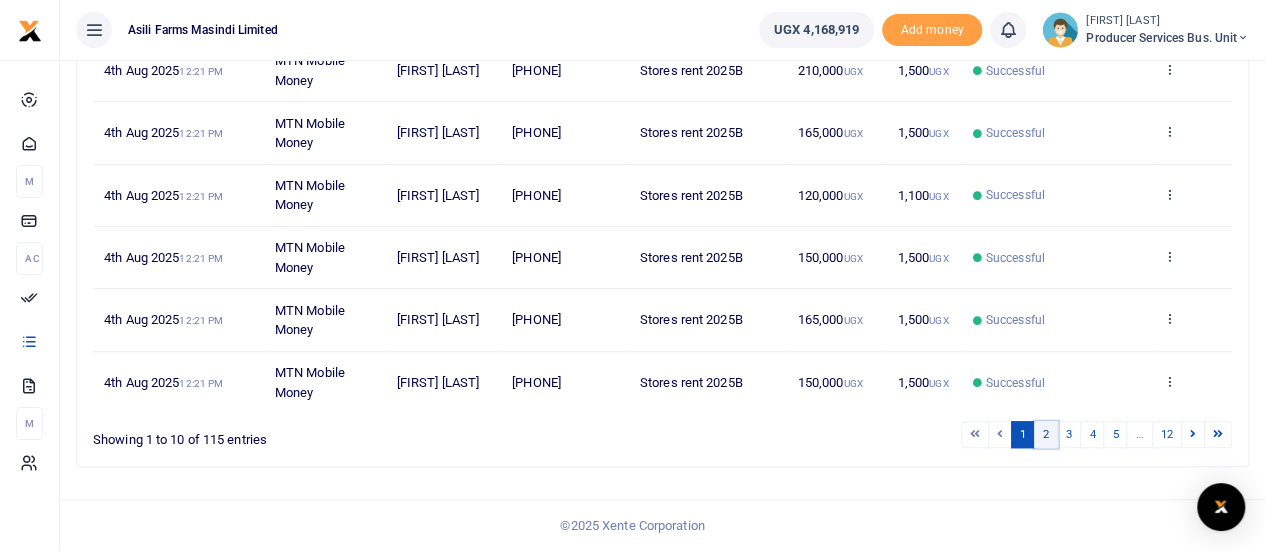 click on "2" at bounding box center (1046, 434) 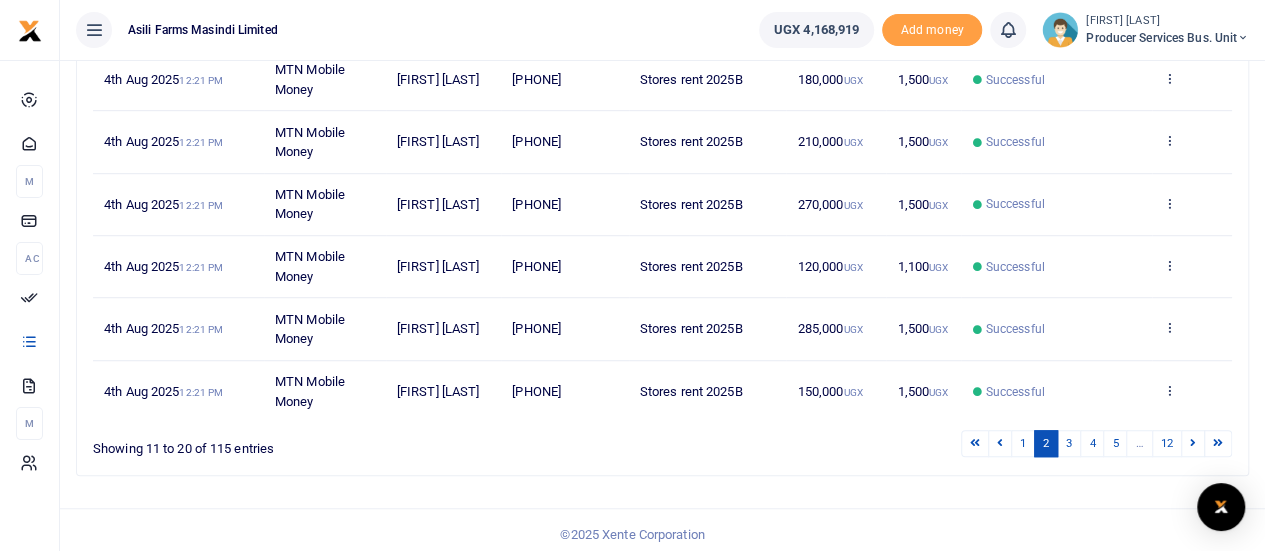 scroll, scrollTop: 577, scrollLeft: 0, axis: vertical 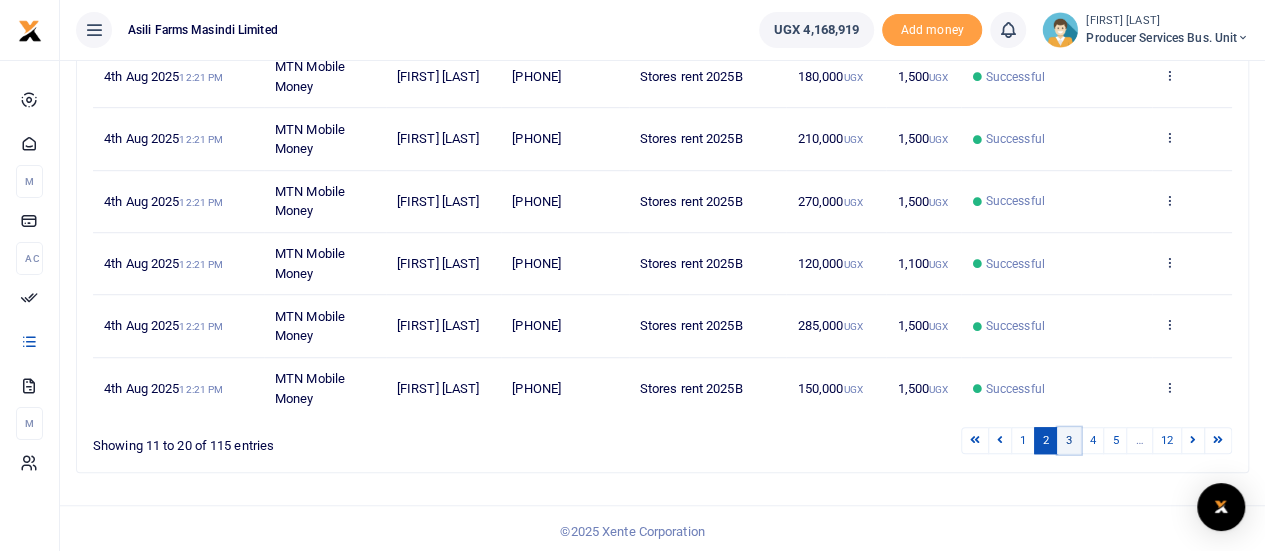 click on "3" at bounding box center [1069, 440] 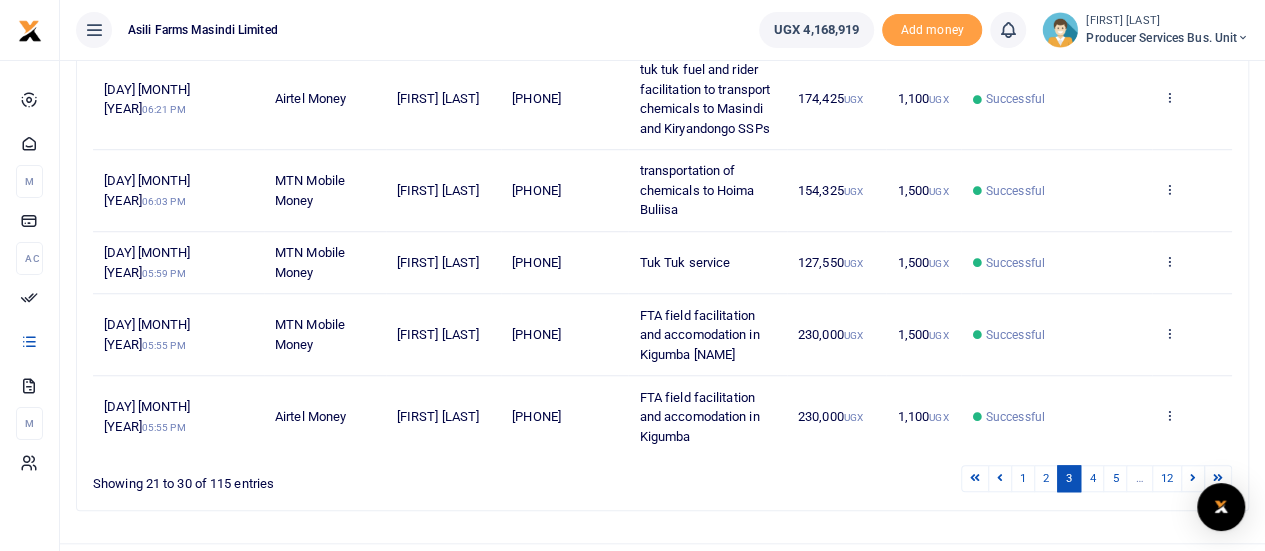 scroll, scrollTop: 714, scrollLeft: 0, axis: vertical 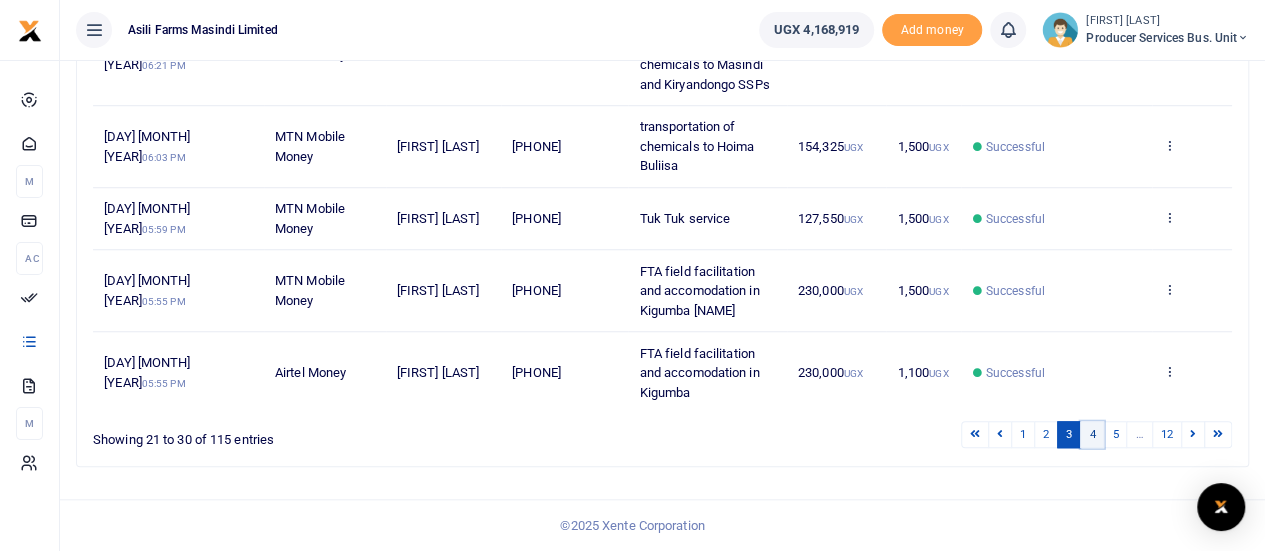 click on "4" at bounding box center [1092, 434] 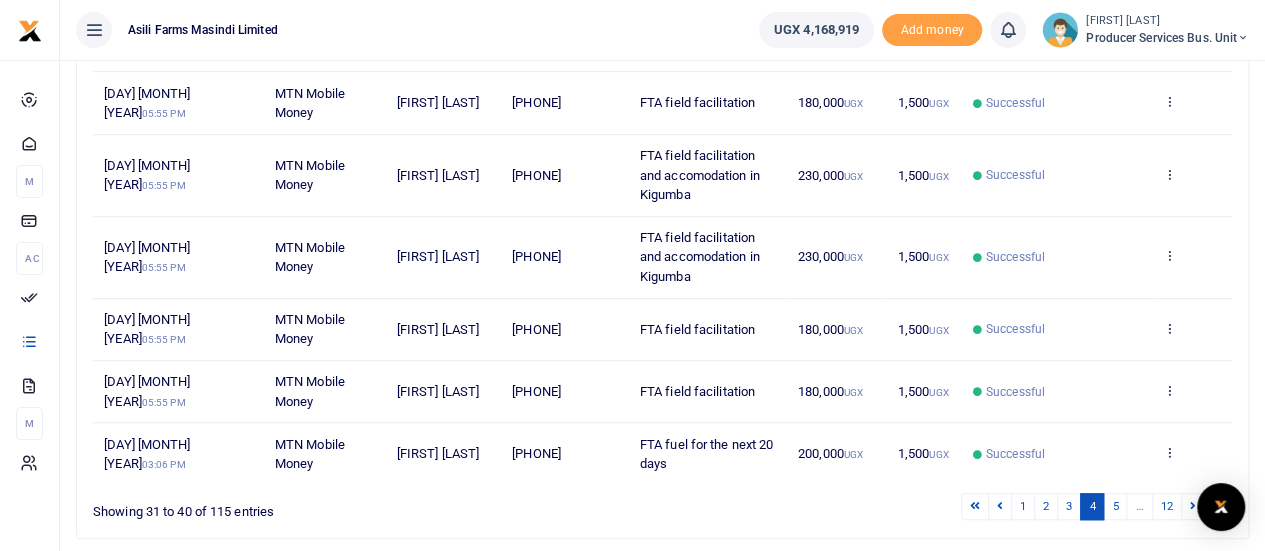 scroll, scrollTop: 636, scrollLeft: 0, axis: vertical 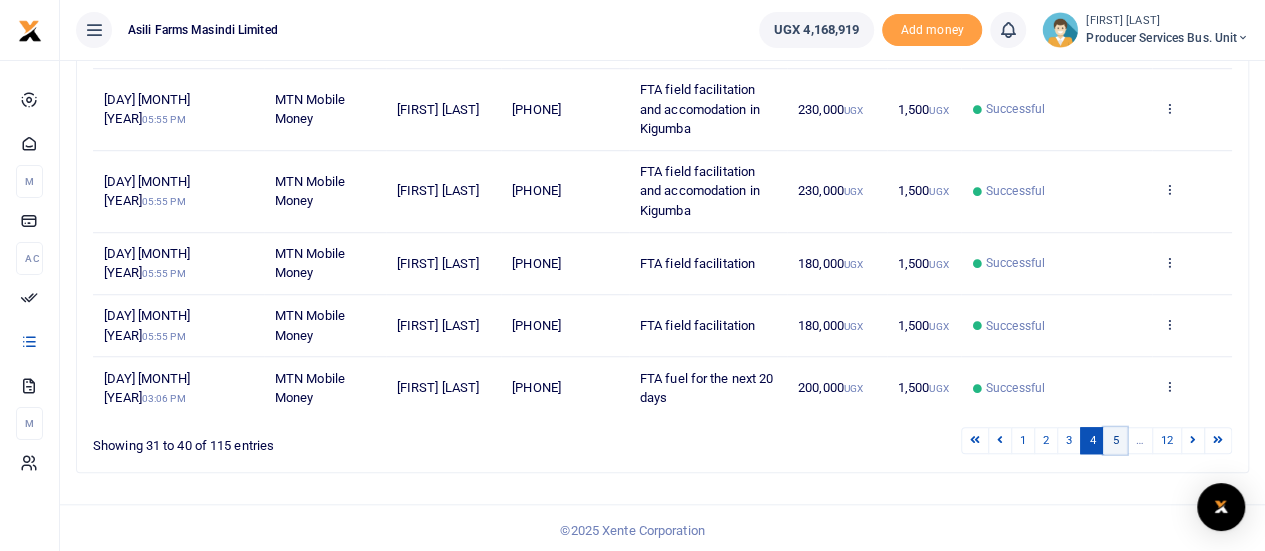 click on "5" at bounding box center [1115, 440] 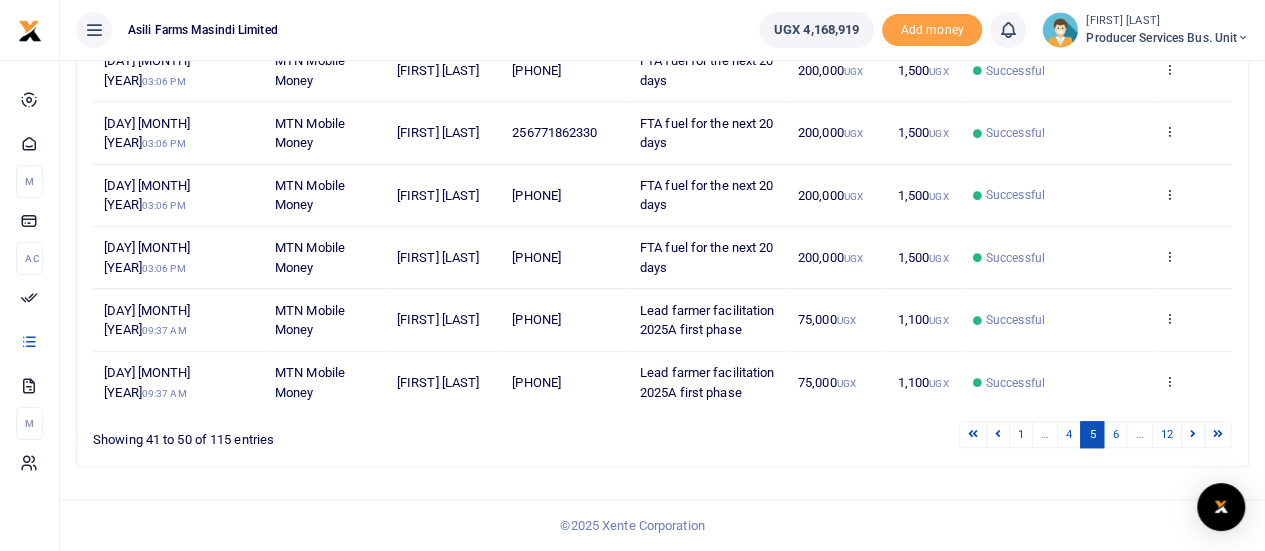 scroll, scrollTop: 616, scrollLeft: 0, axis: vertical 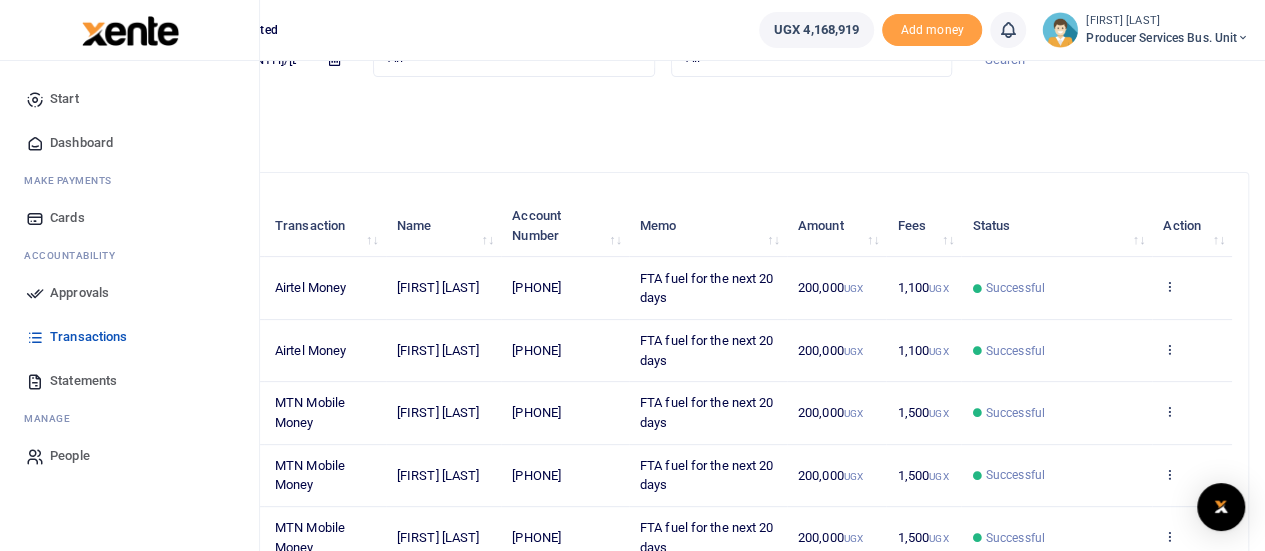 click on "Statements" at bounding box center (83, 381) 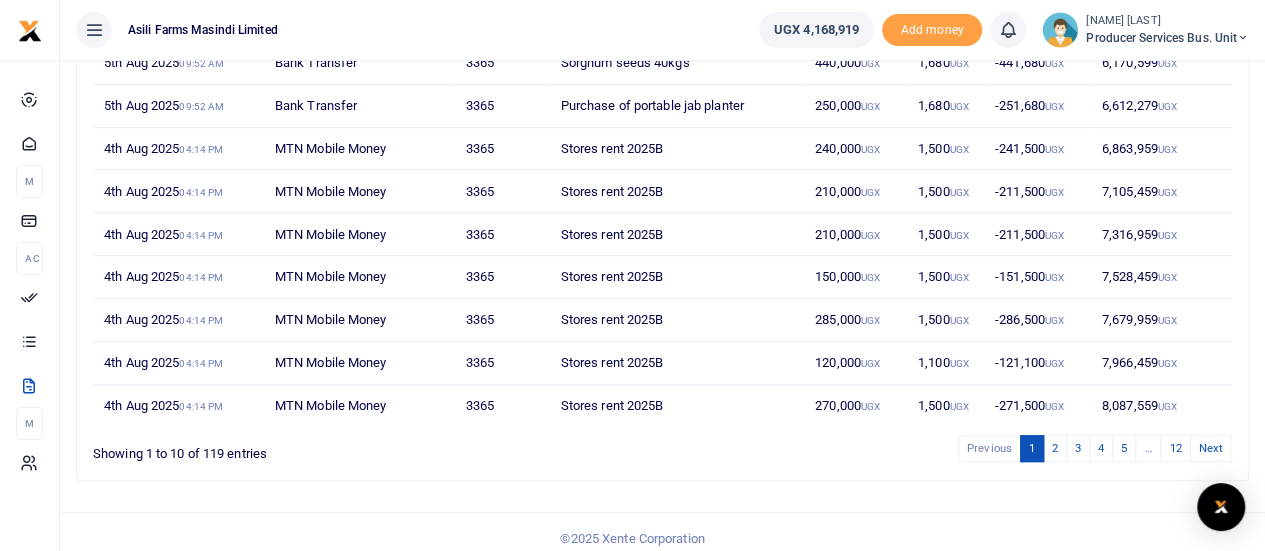 scroll, scrollTop: 362, scrollLeft: 0, axis: vertical 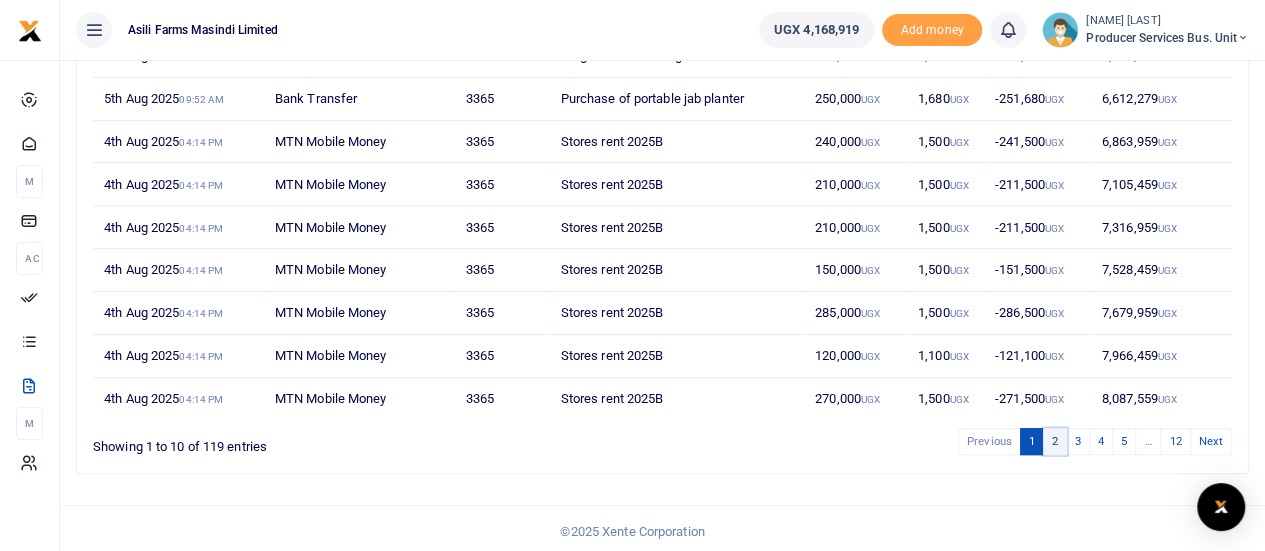 click on "2" at bounding box center (1055, 441) 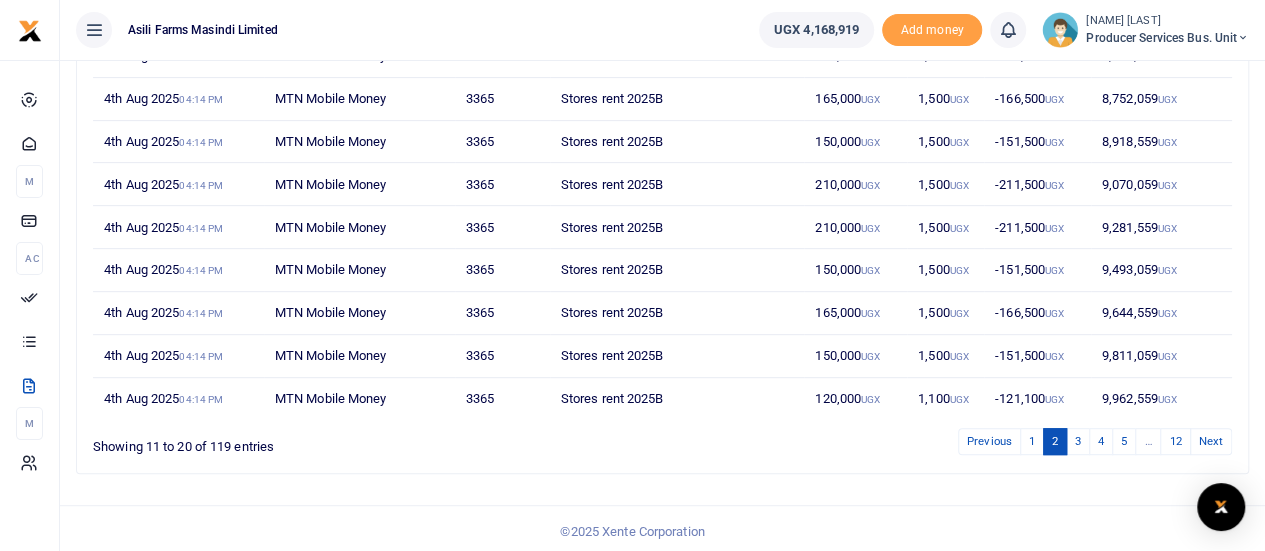 scroll, scrollTop: 362, scrollLeft: 0, axis: vertical 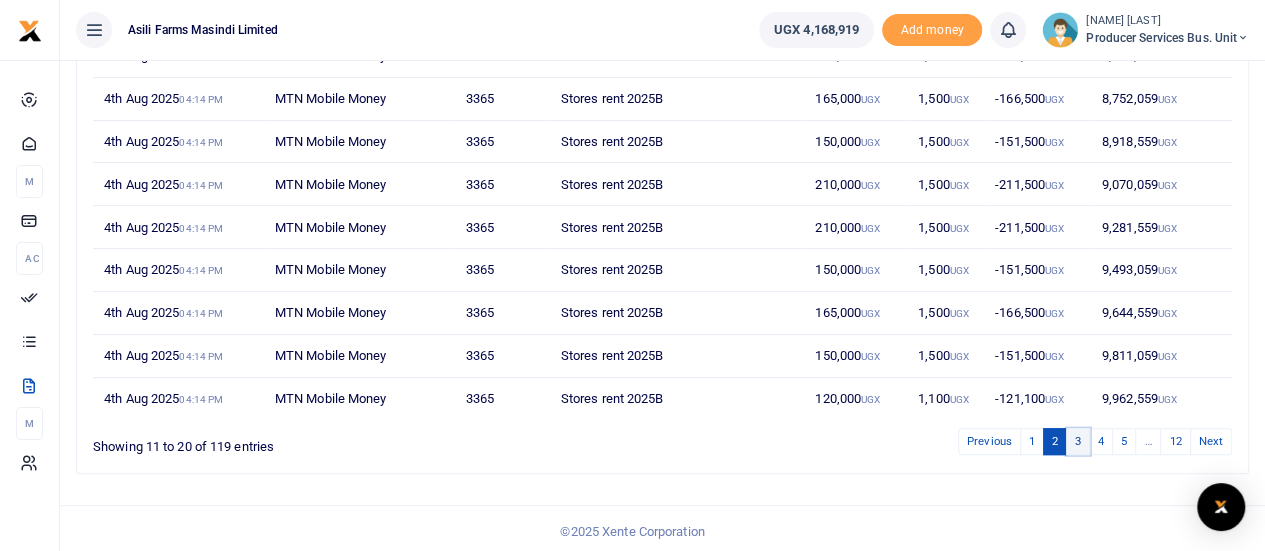 click on "3" at bounding box center [1078, 441] 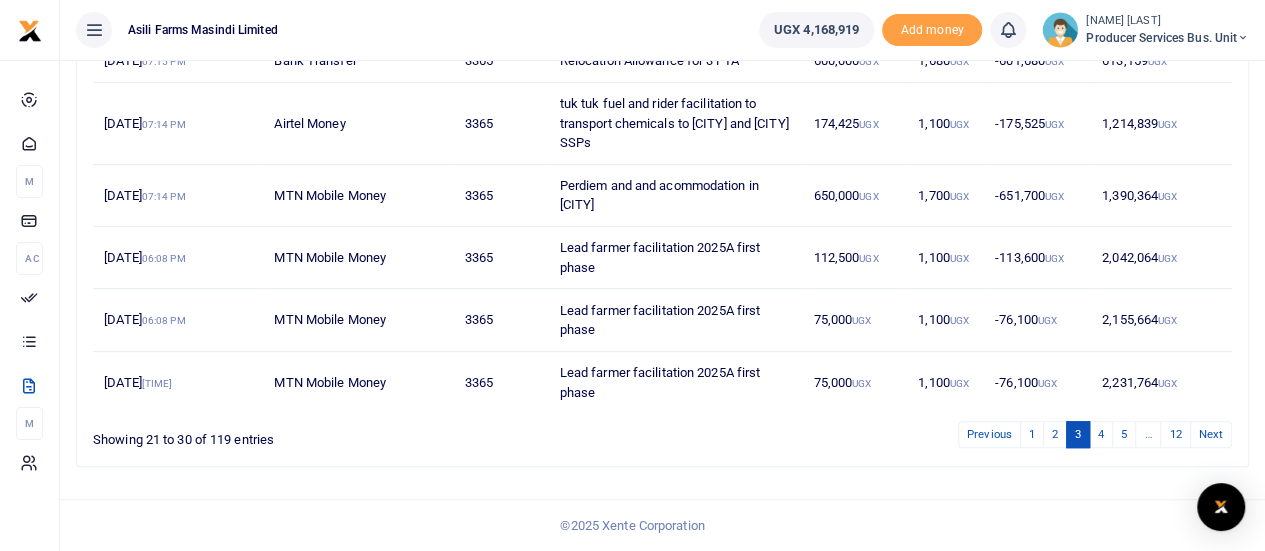 scroll, scrollTop: 518, scrollLeft: 0, axis: vertical 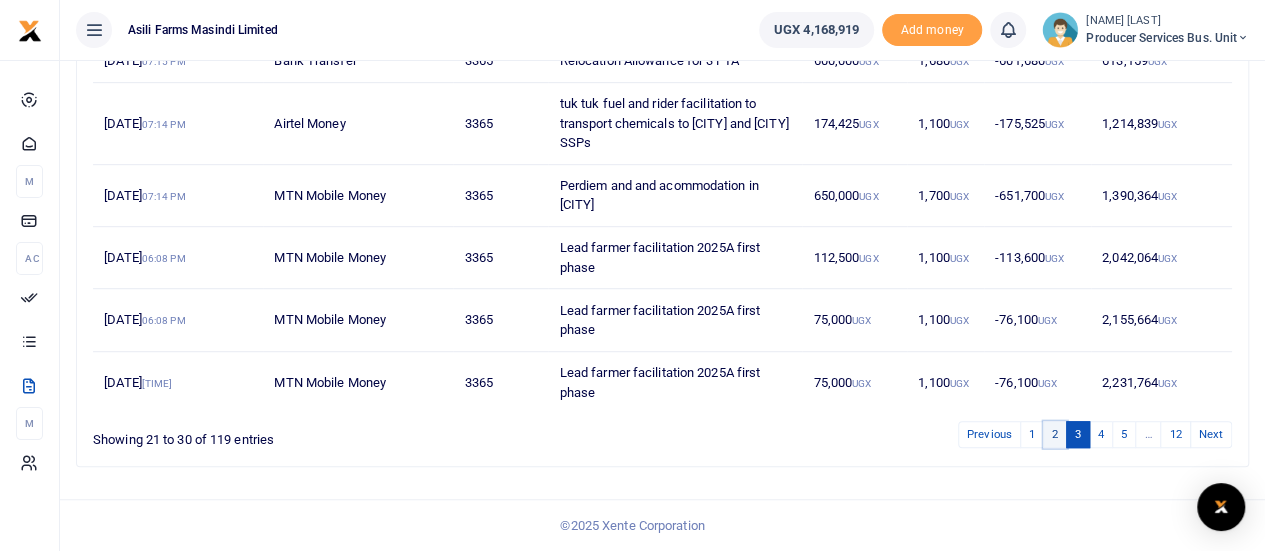 click on "2" at bounding box center (1055, 434) 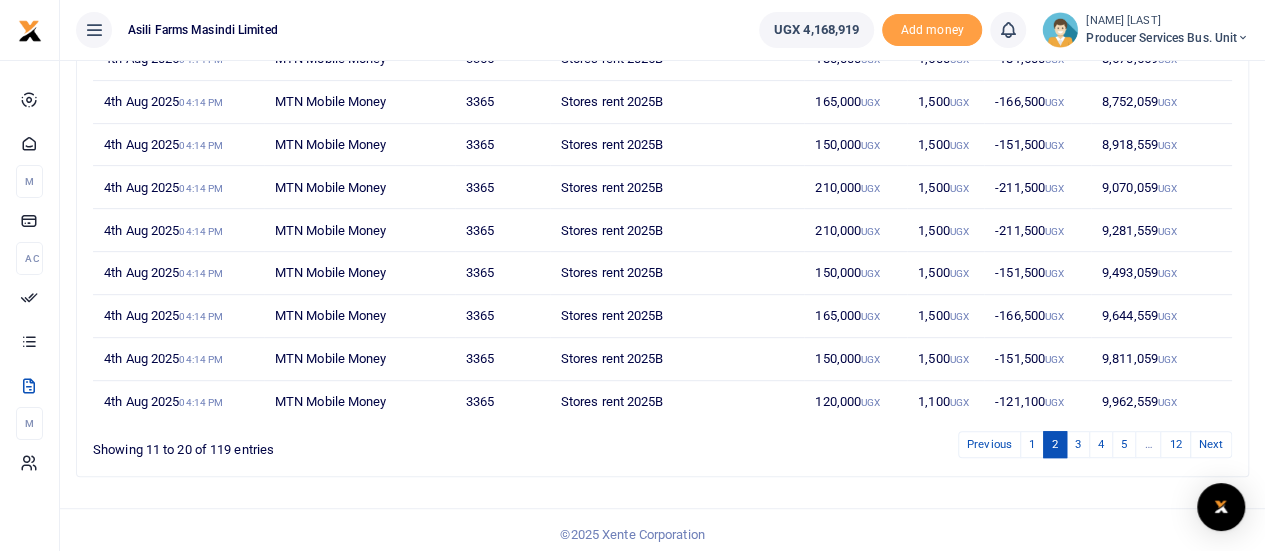 scroll, scrollTop: 362, scrollLeft: 0, axis: vertical 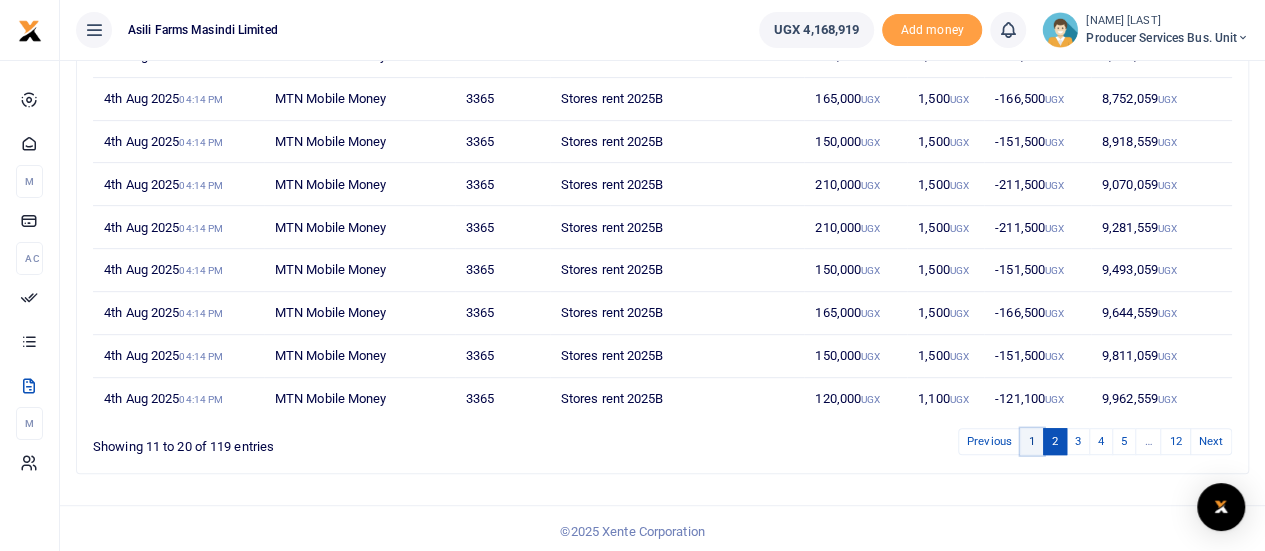 click on "1" at bounding box center (1032, 441) 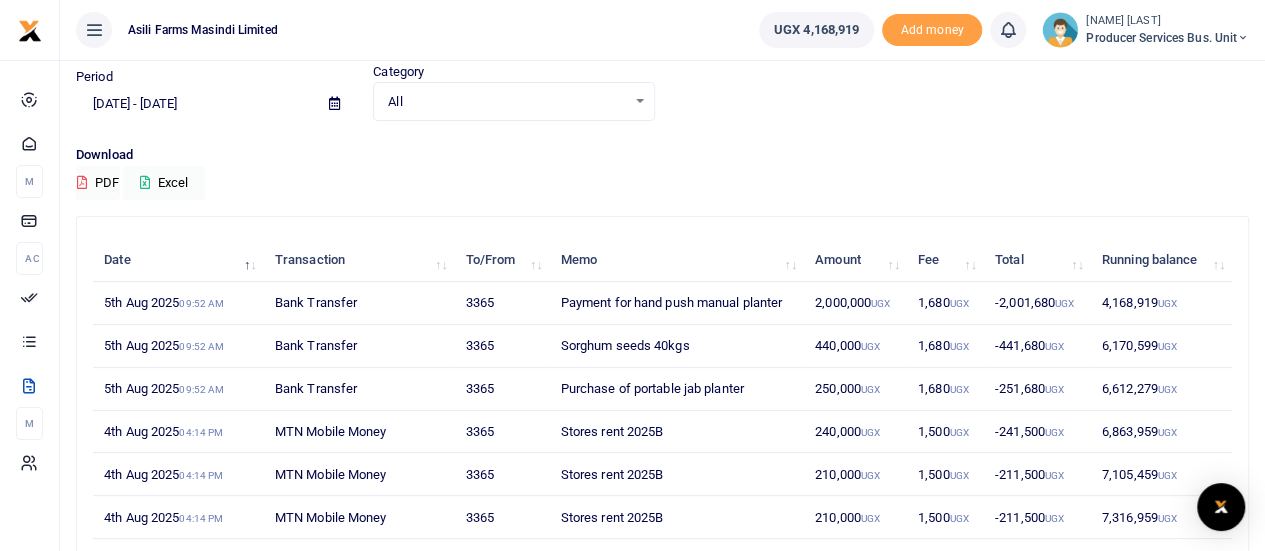 scroll, scrollTop: 100, scrollLeft: 0, axis: vertical 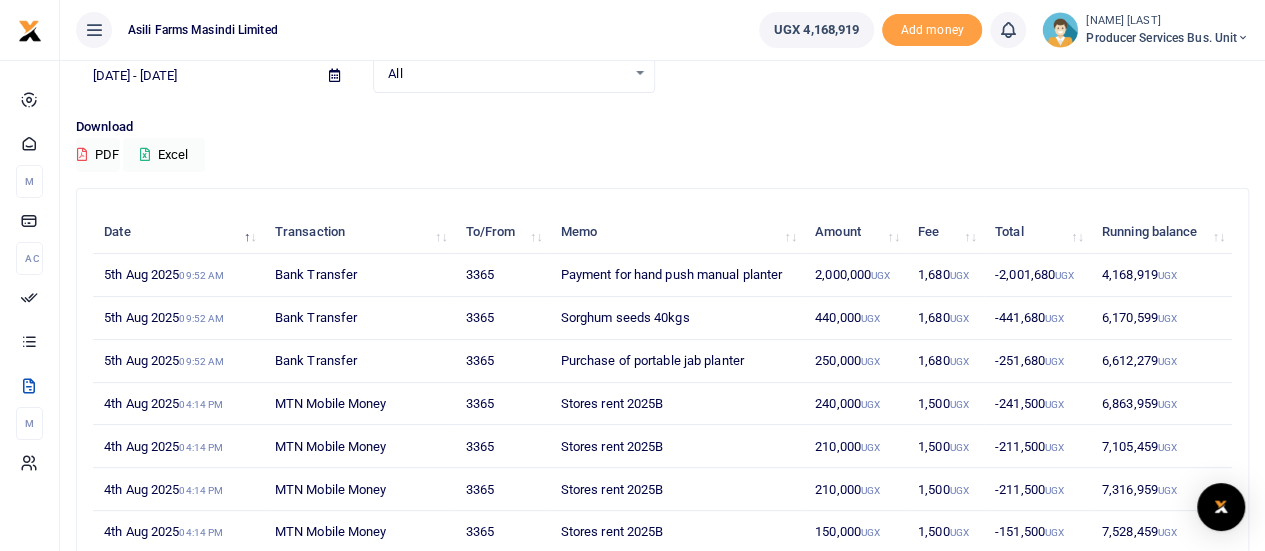 click on "UGX" at bounding box center (870, 318) 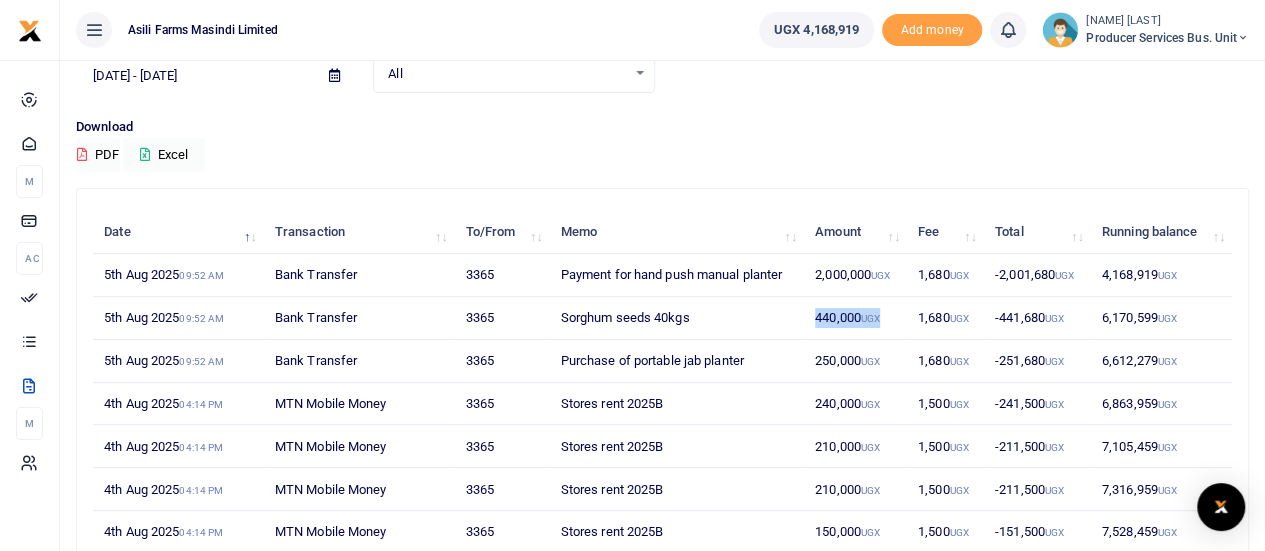click on "UGX" at bounding box center [870, 318] 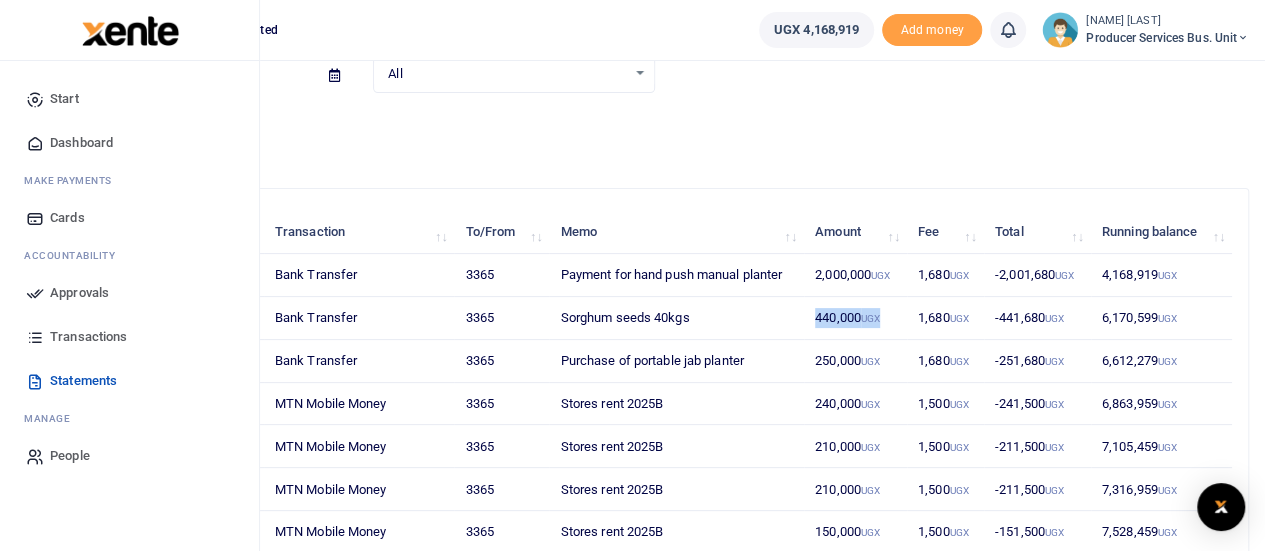 click on "Transactions" at bounding box center (88, 337) 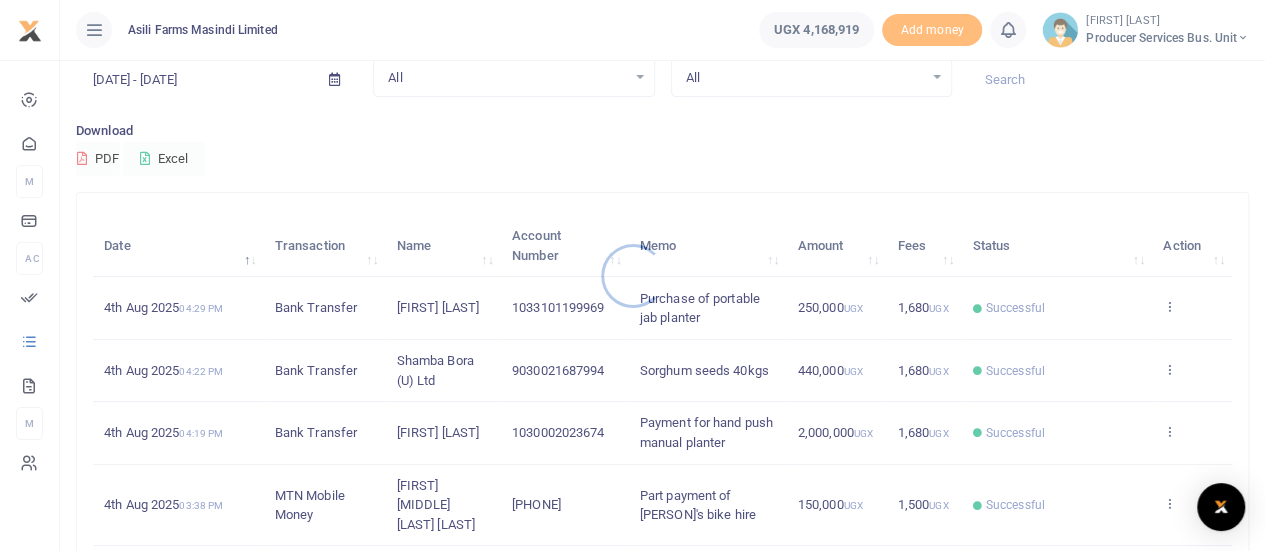 scroll, scrollTop: 100, scrollLeft: 0, axis: vertical 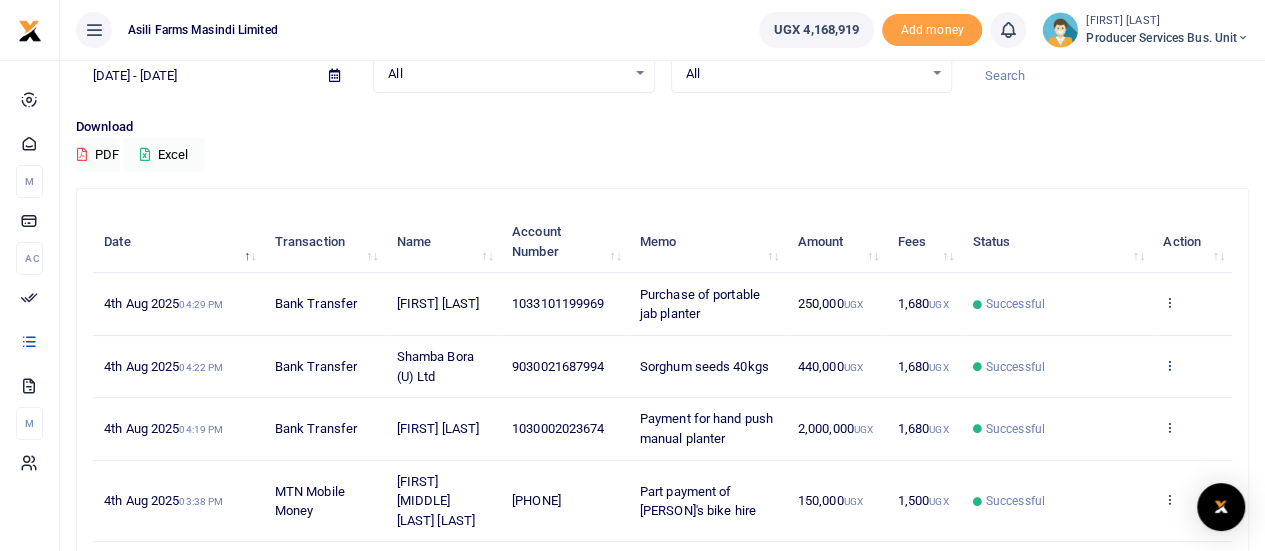 click at bounding box center (1169, 365) 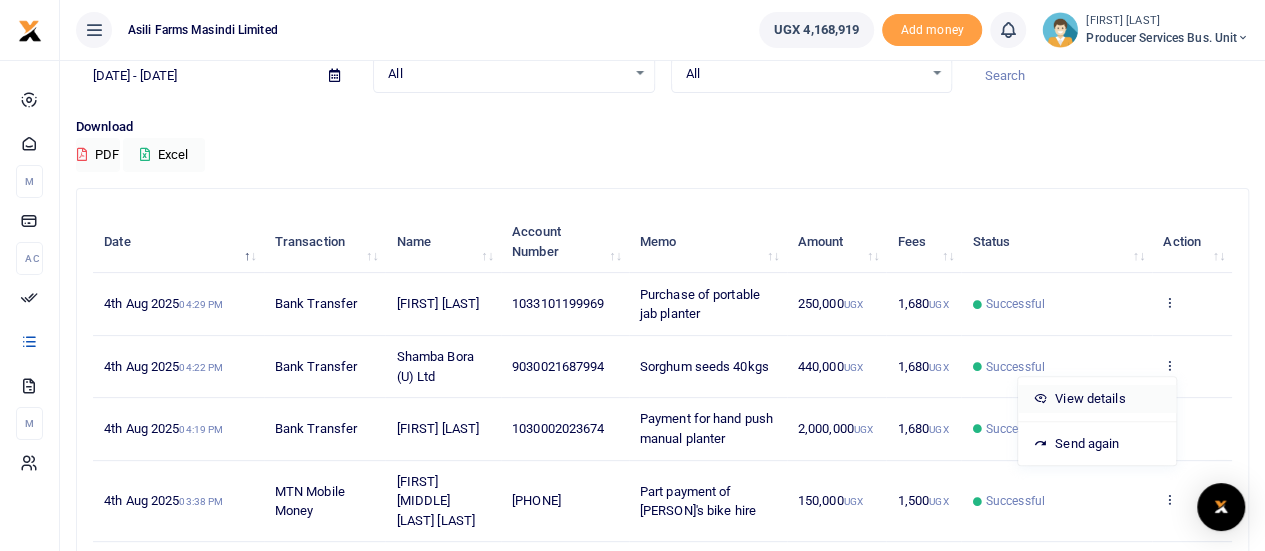 click on "View details" at bounding box center [1097, 399] 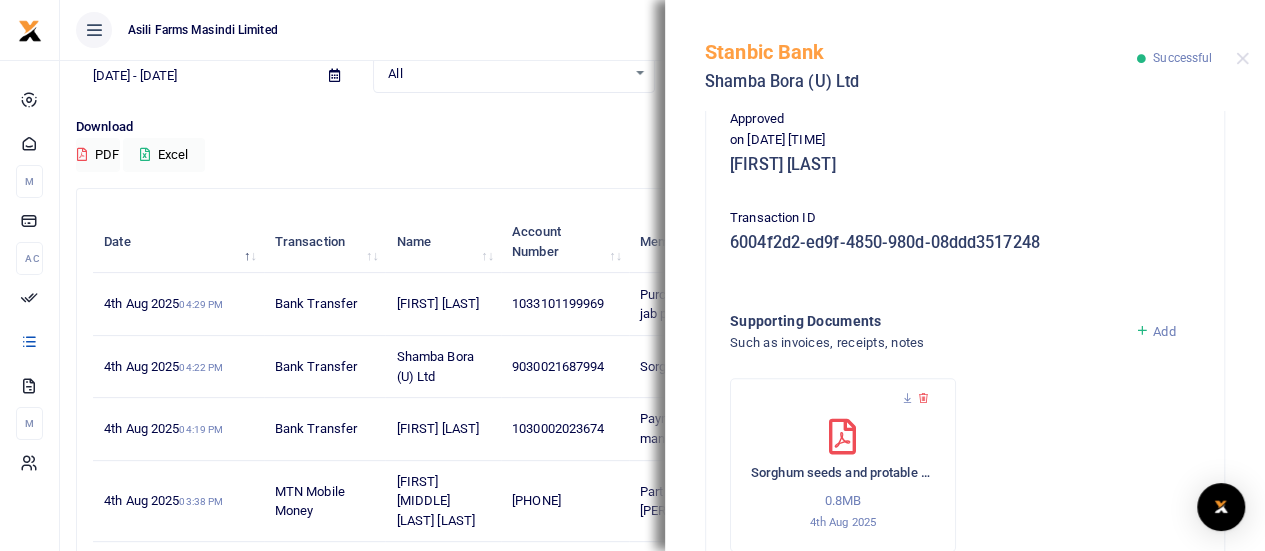 scroll, scrollTop: 596, scrollLeft: 0, axis: vertical 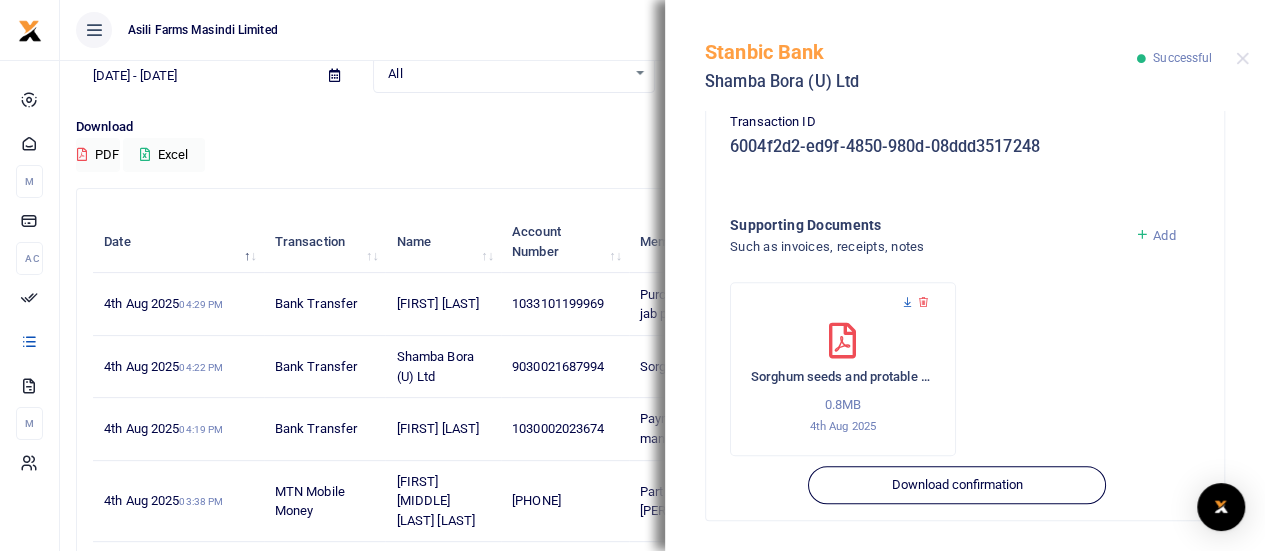 click at bounding box center [907, 302] 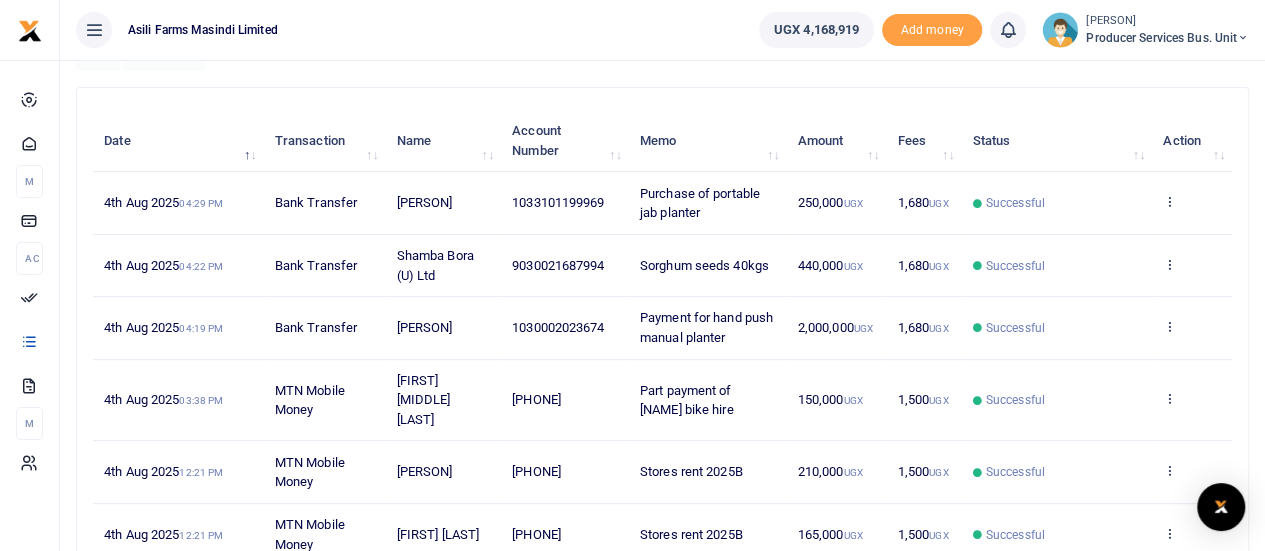 scroll, scrollTop: 200, scrollLeft: 0, axis: vertical 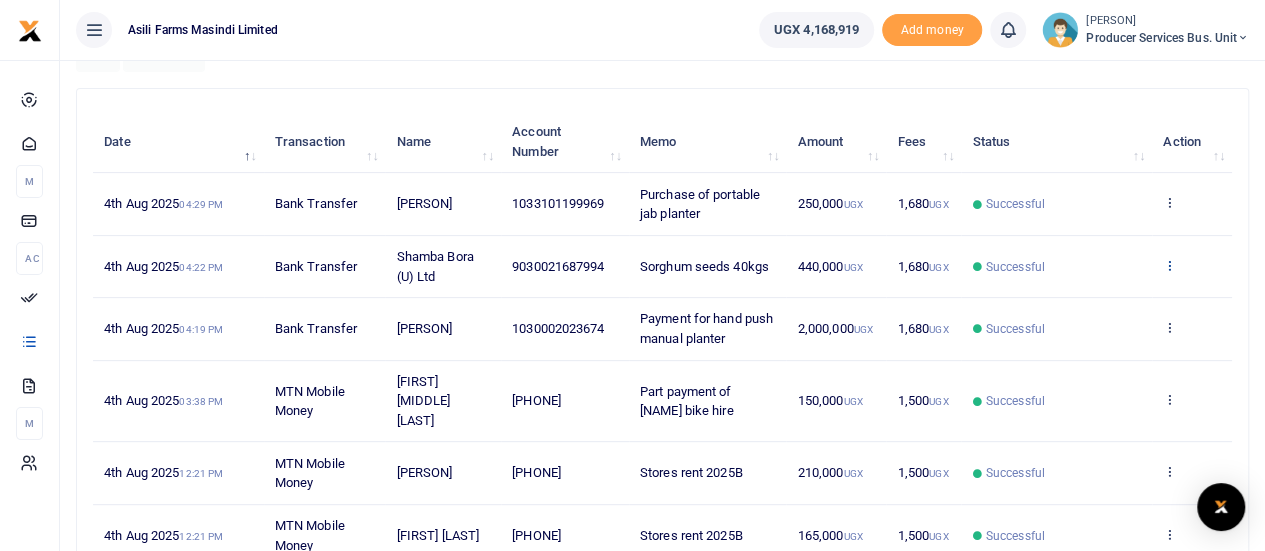 click at bounding box center (1169, 265) 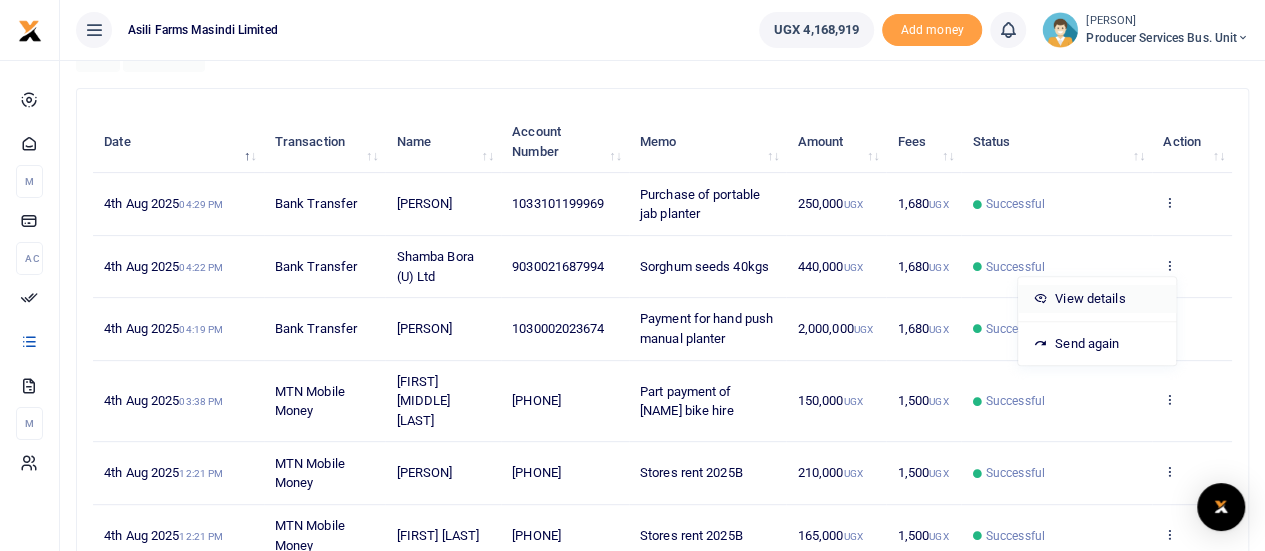 click on "View details" at bounding box center [1097, 299] 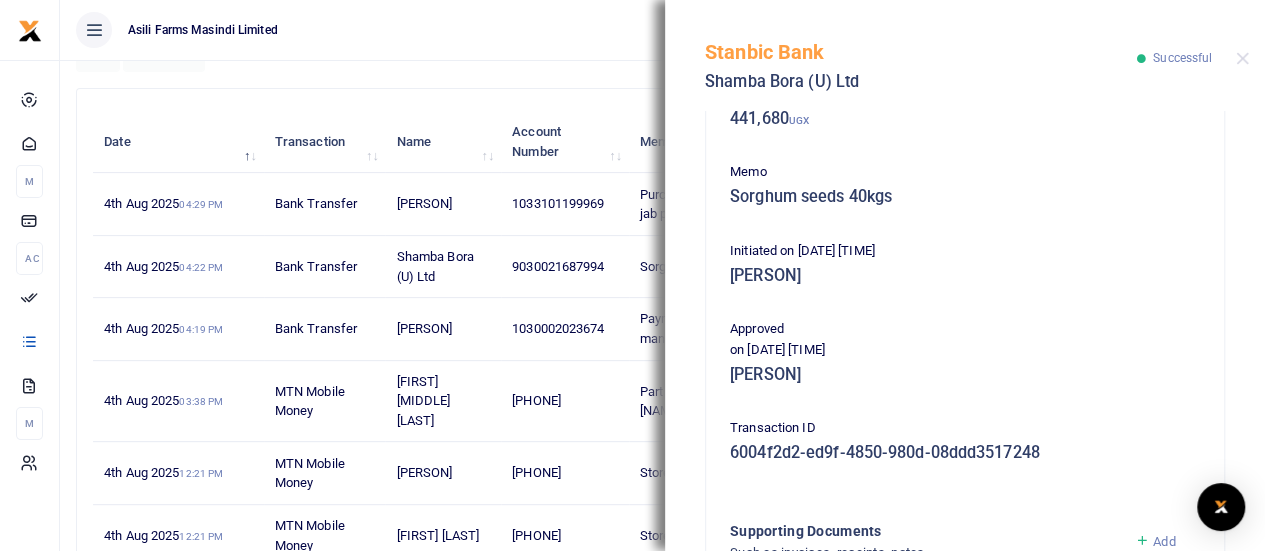 scroll, scrollTop: 0, scrollLeft: 0, axis: both 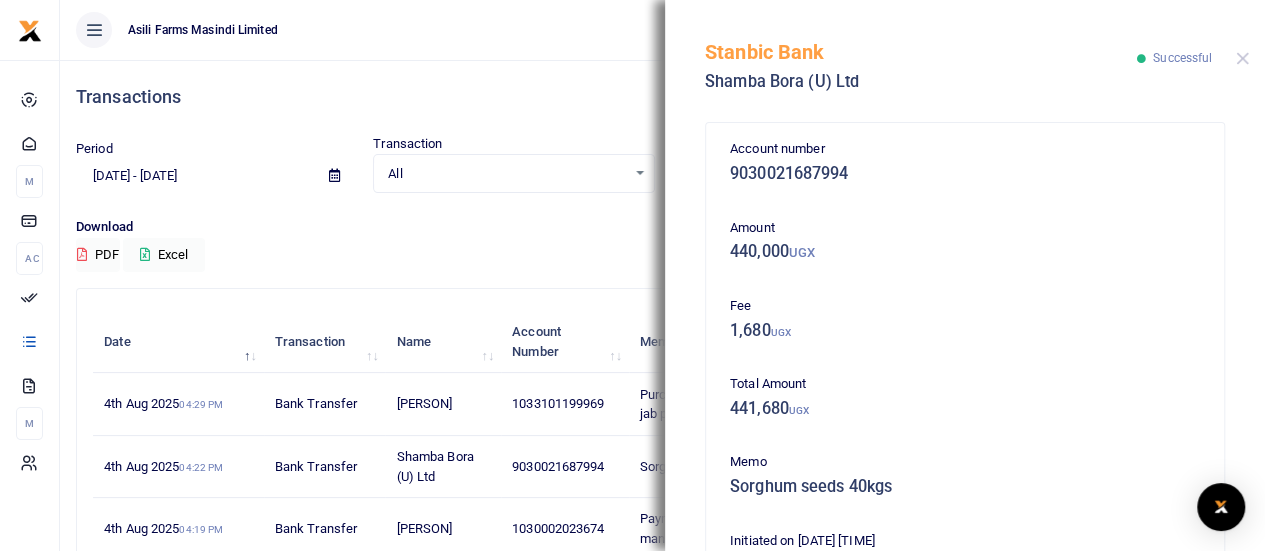 click on "Stanbic Bank
Shamba Bora (U) Ltd
Successful" at bounding box center (965, 55) 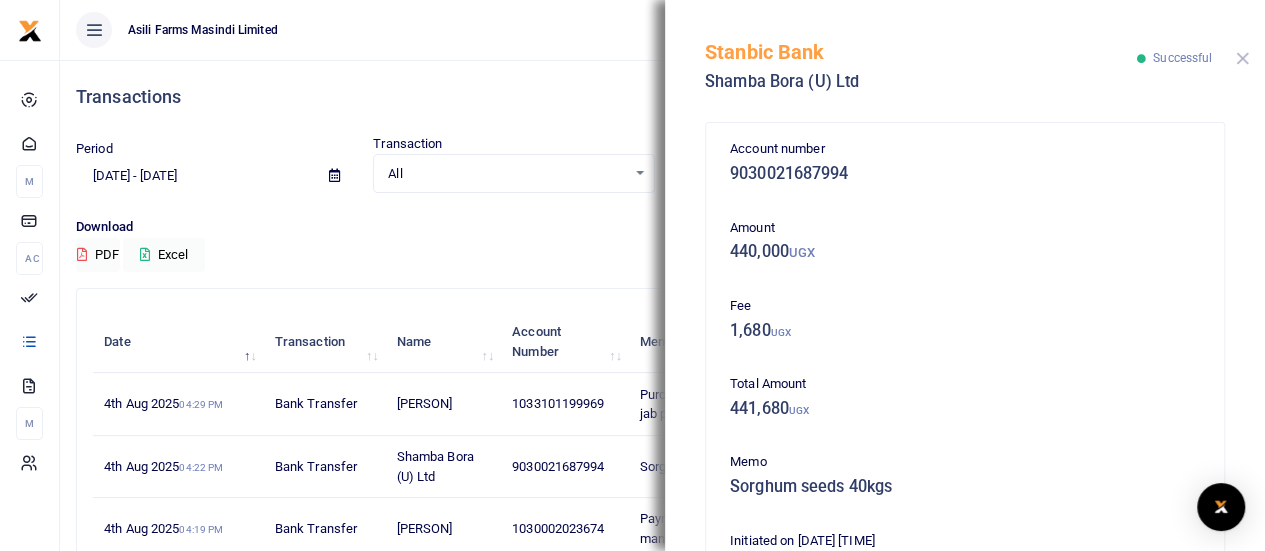 click at bounding box center [1242, 58] 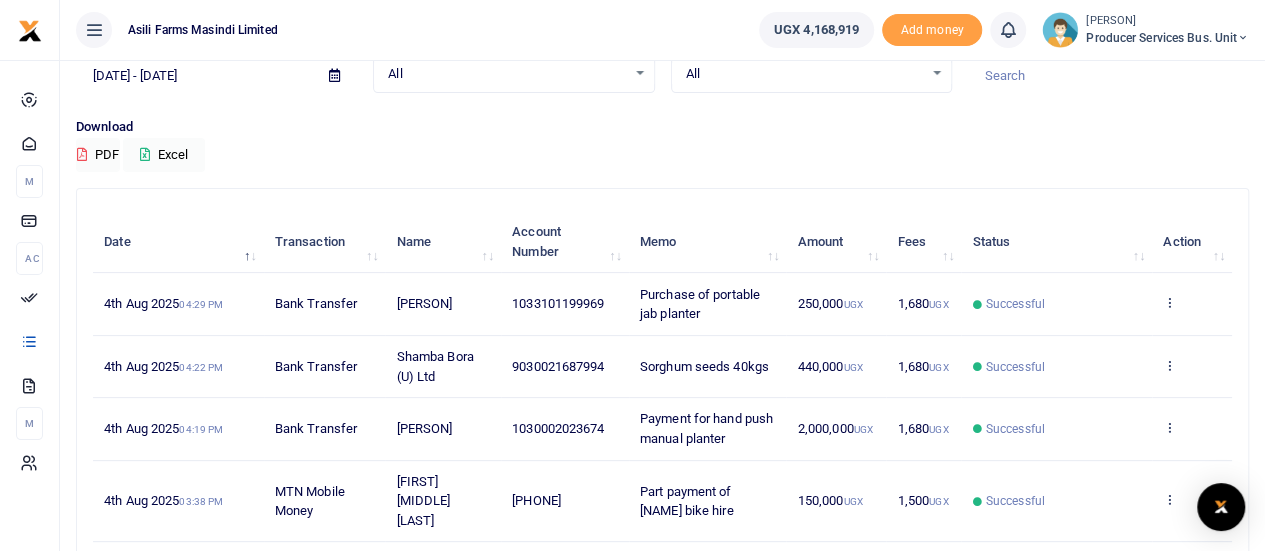 scroll, scrollTop: 200, scrollLeft: 0, axis: vertical 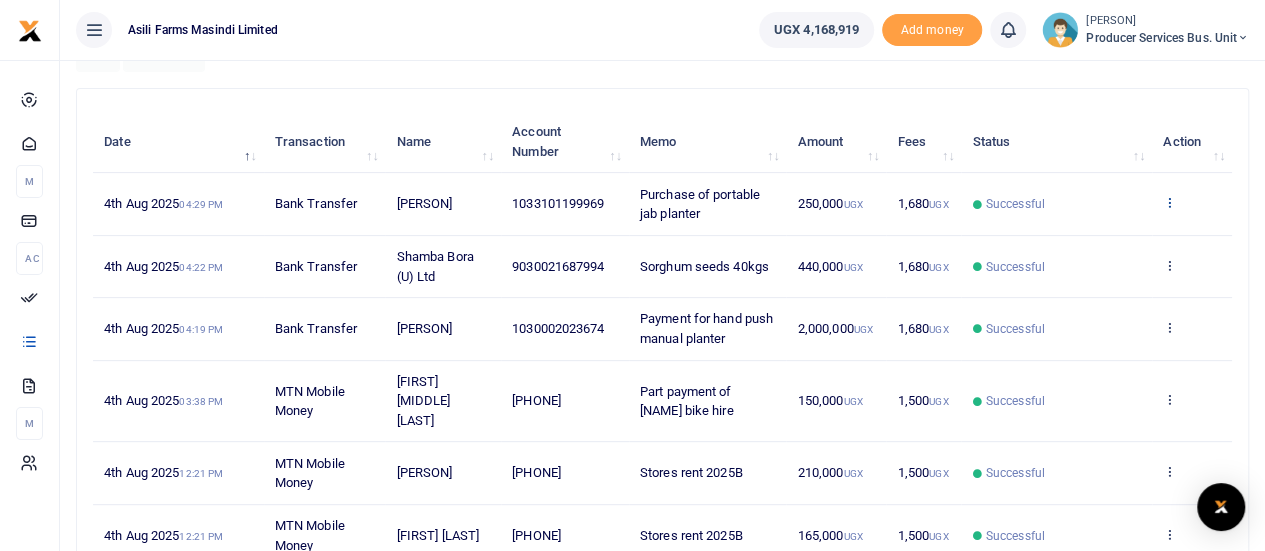 click at bounding box center (1169, 202) 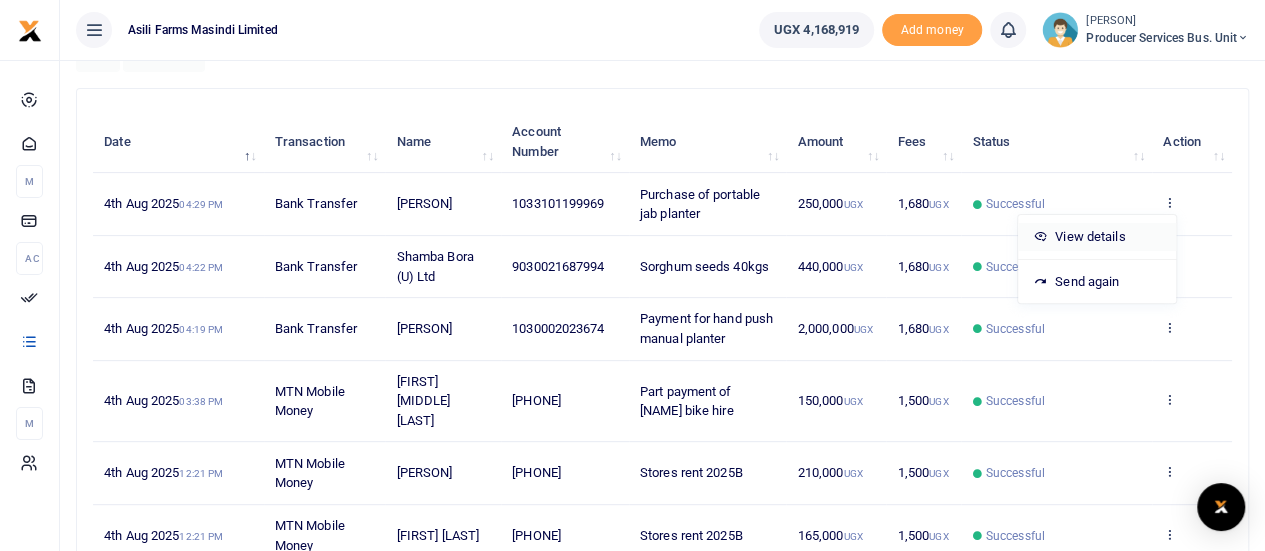 click on "View details" at bounding box center (1097, 237) 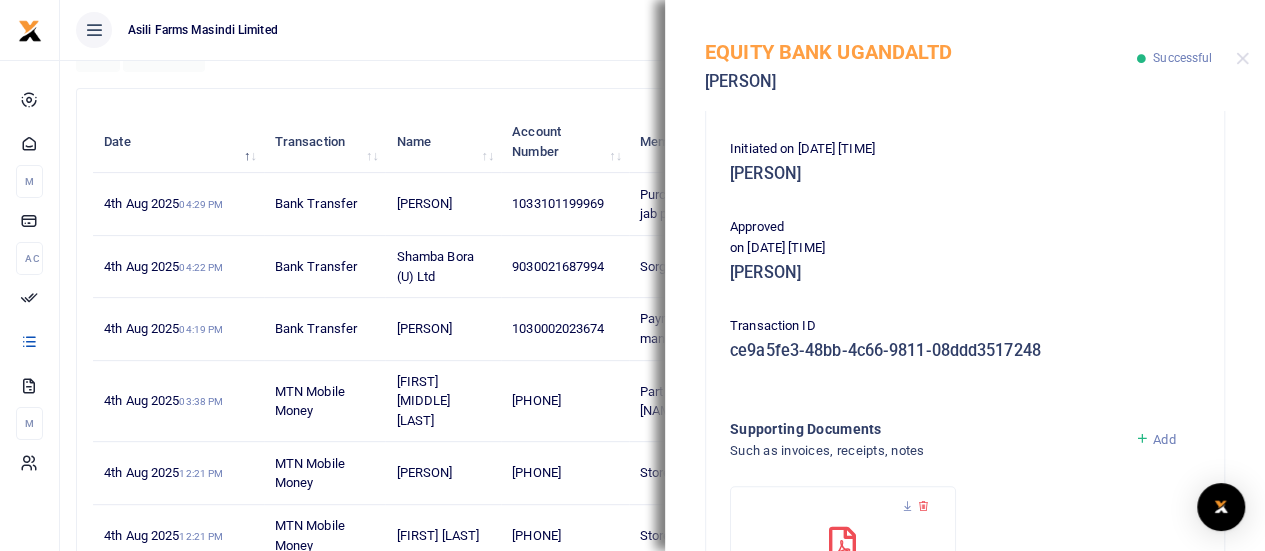 scroll, scrollTop: 596, scrollLeft: 0, axis: vertical 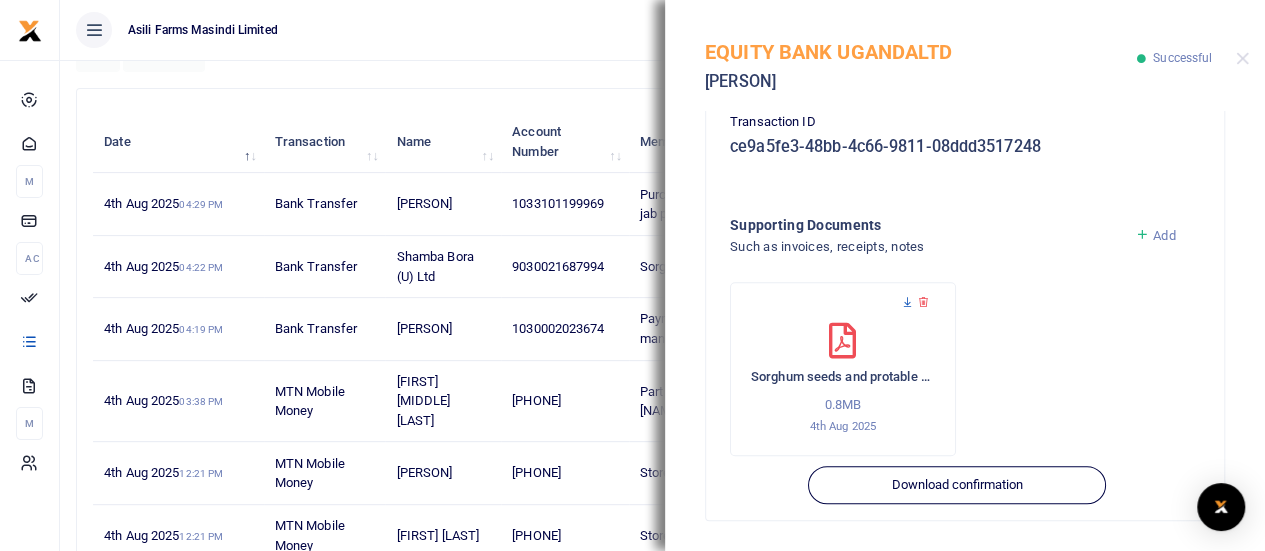click at bounding box center [907, 302] 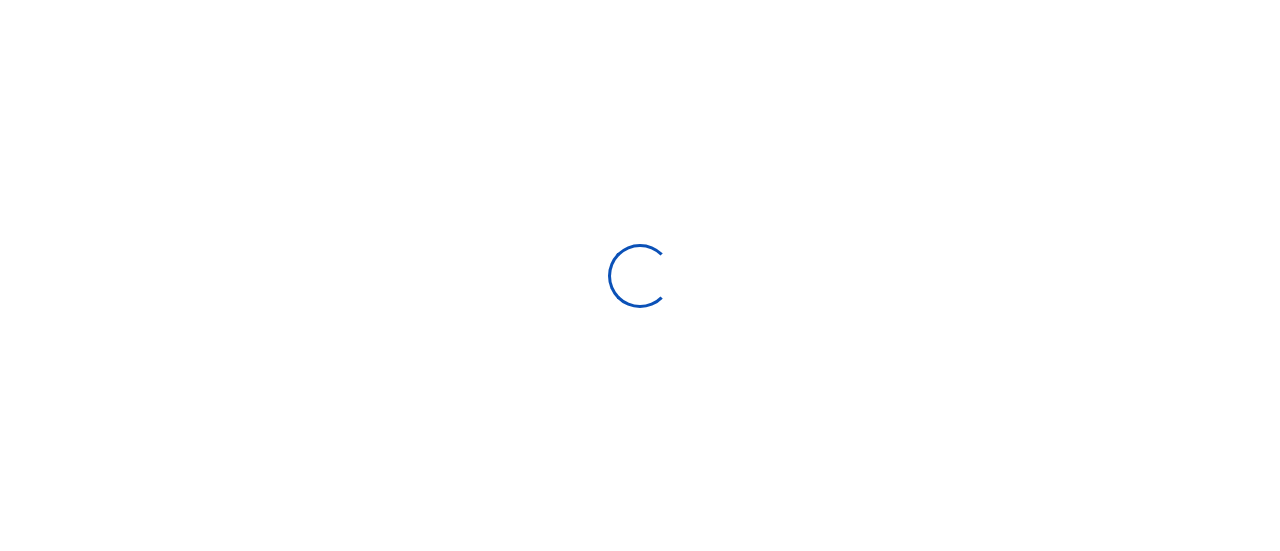 scroll, scrollTop: 0, scrollLeft: 0, axis: both 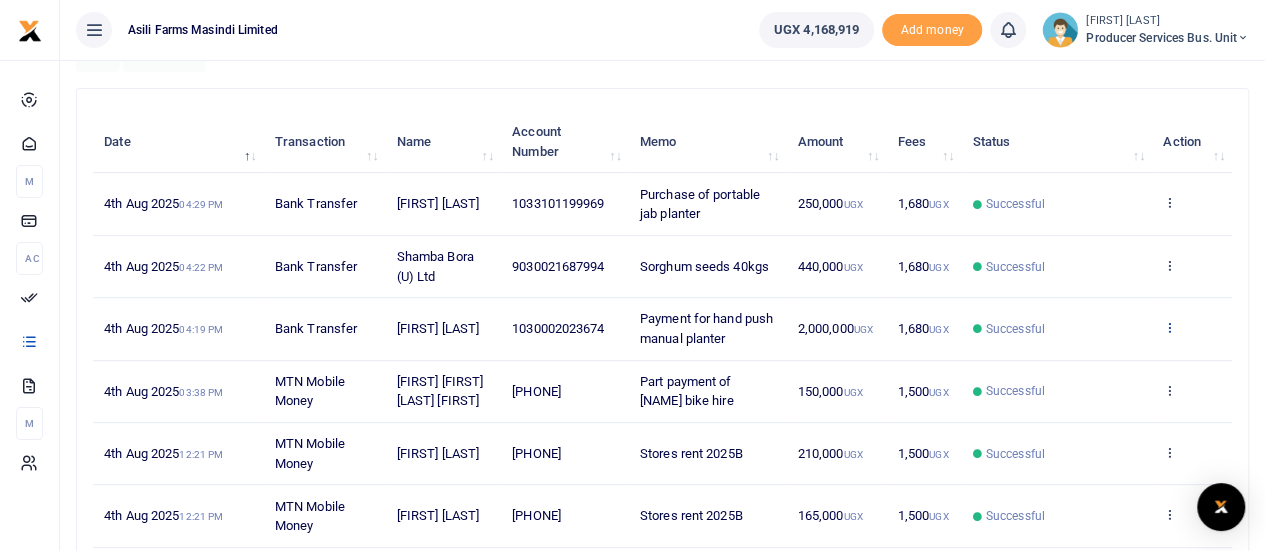 click at bounding box center [1169, 327] 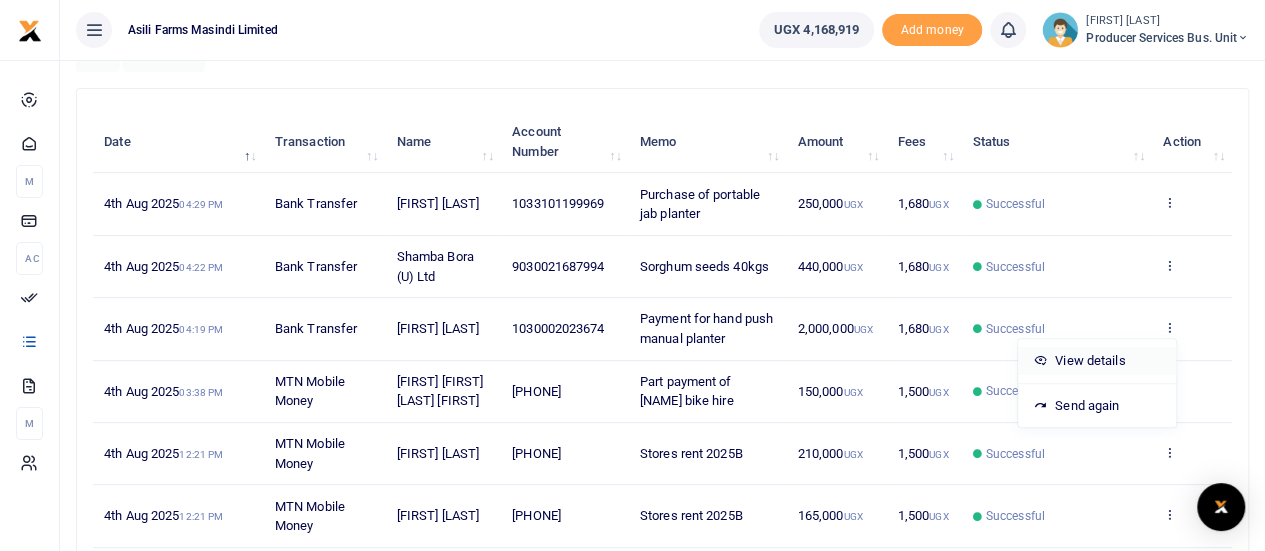 click on "View details" at bounding box center [1097, 361] 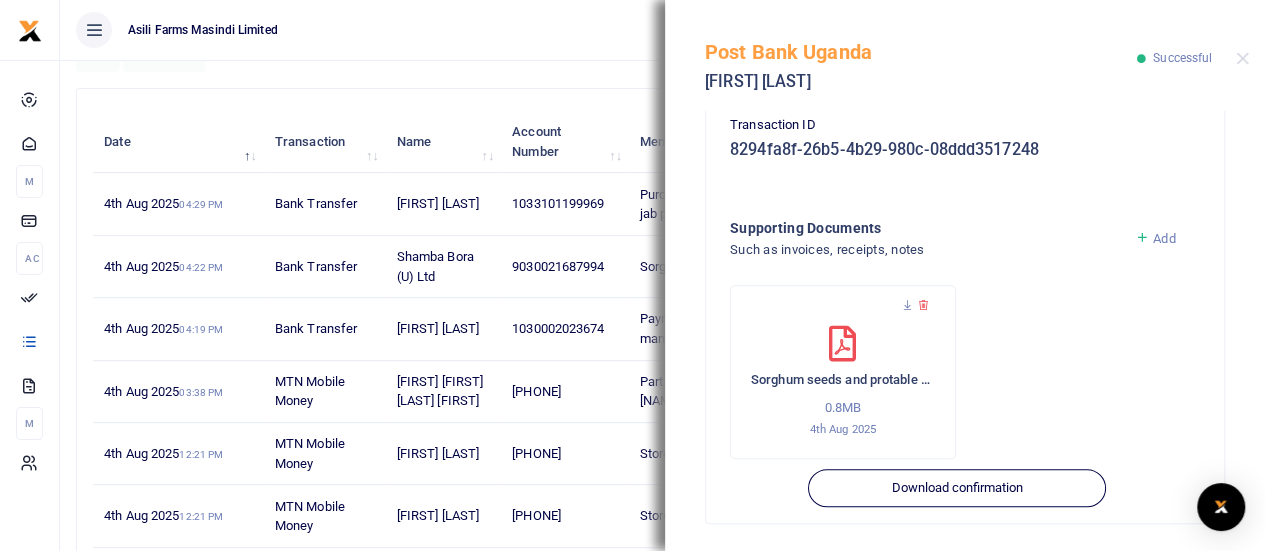 scroll, scrollTop: 596, scrollLeft: 0, axis: vertical 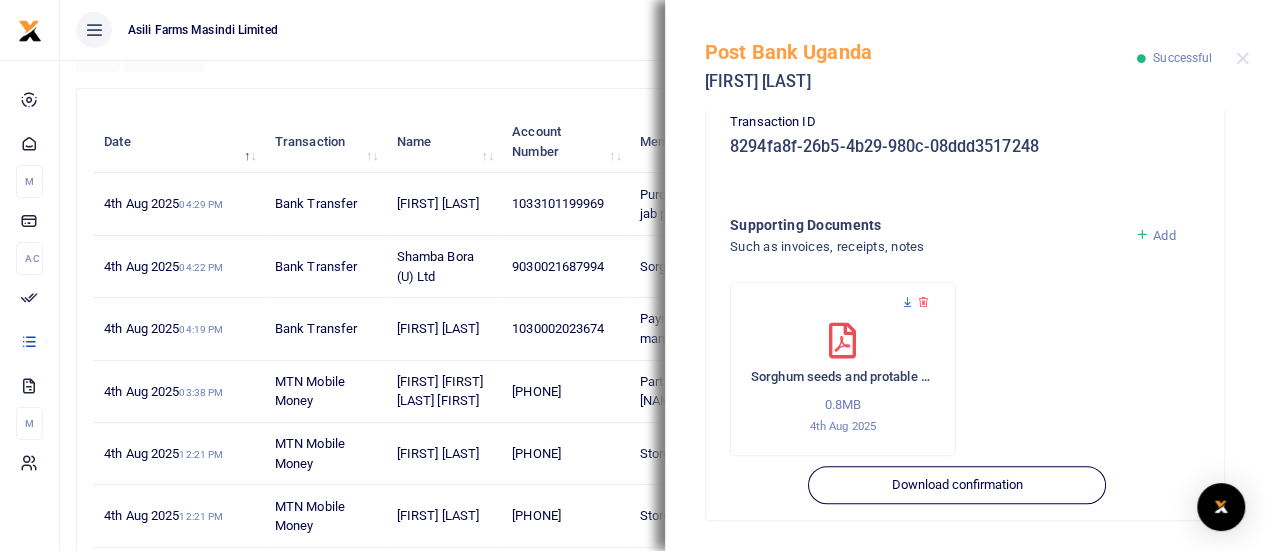 click at bounding box center [907, 302] 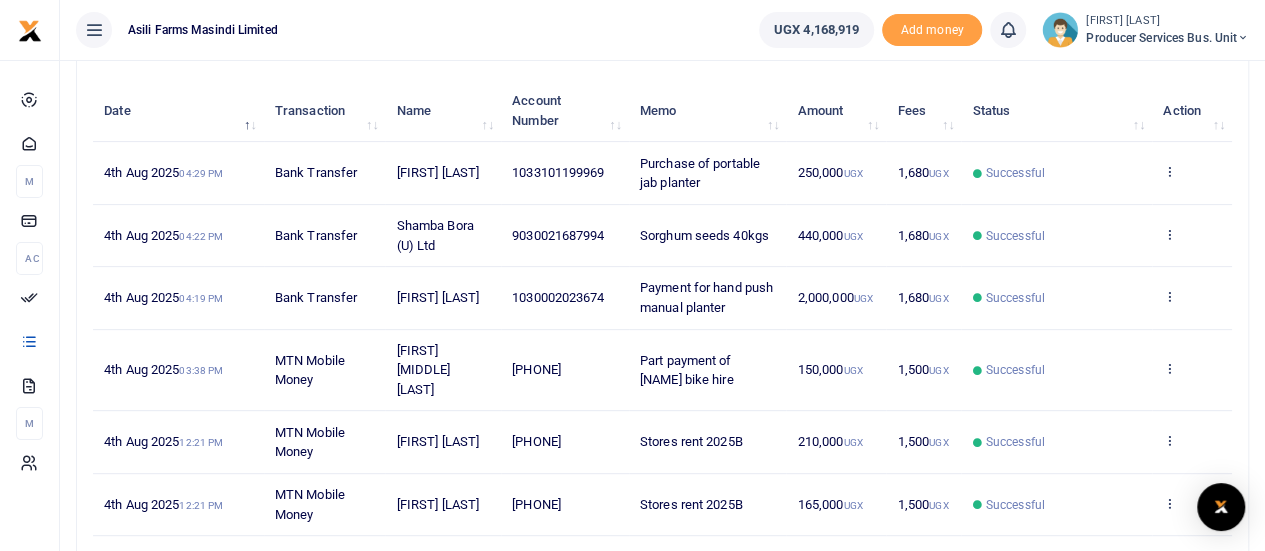 scroll, scrollTop: 200, scrollLeft: 0, axis: vertical 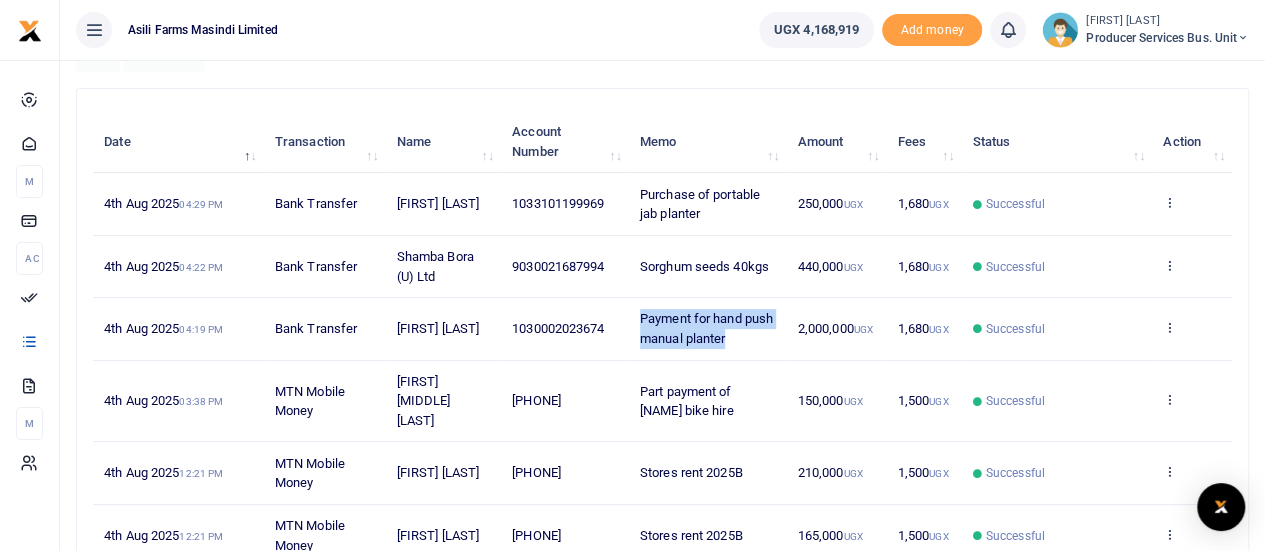 drag, startPoint x: 758, startPoint y: 331, endPoint x: 638, endPoint y: 309, distance: 122 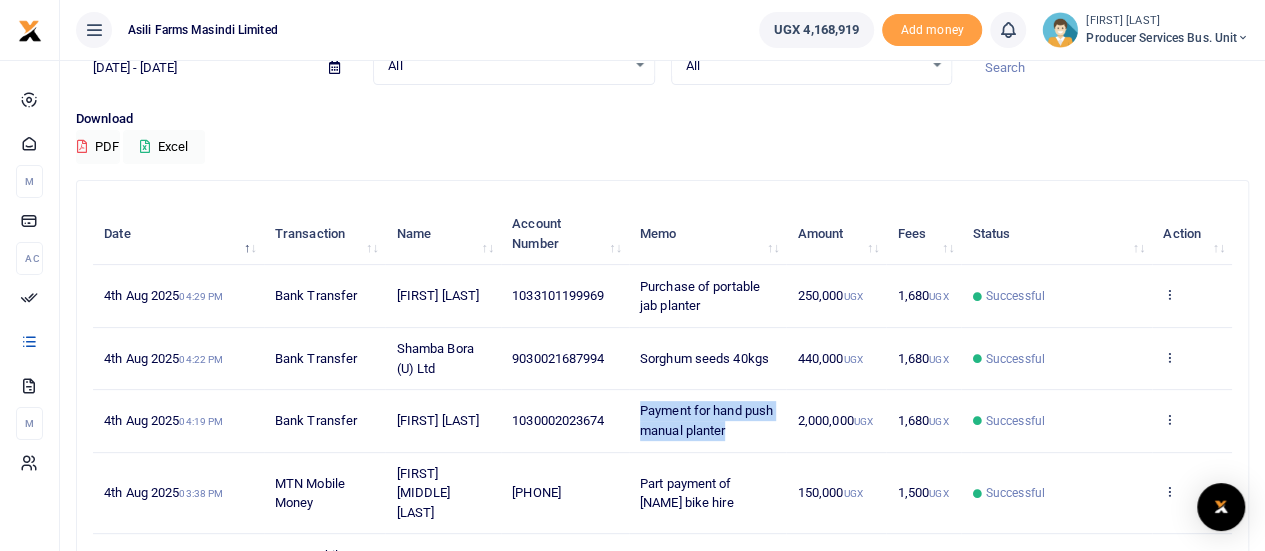 scroll, scrollTop: 100, scrollLeft: 0, axis: vertical 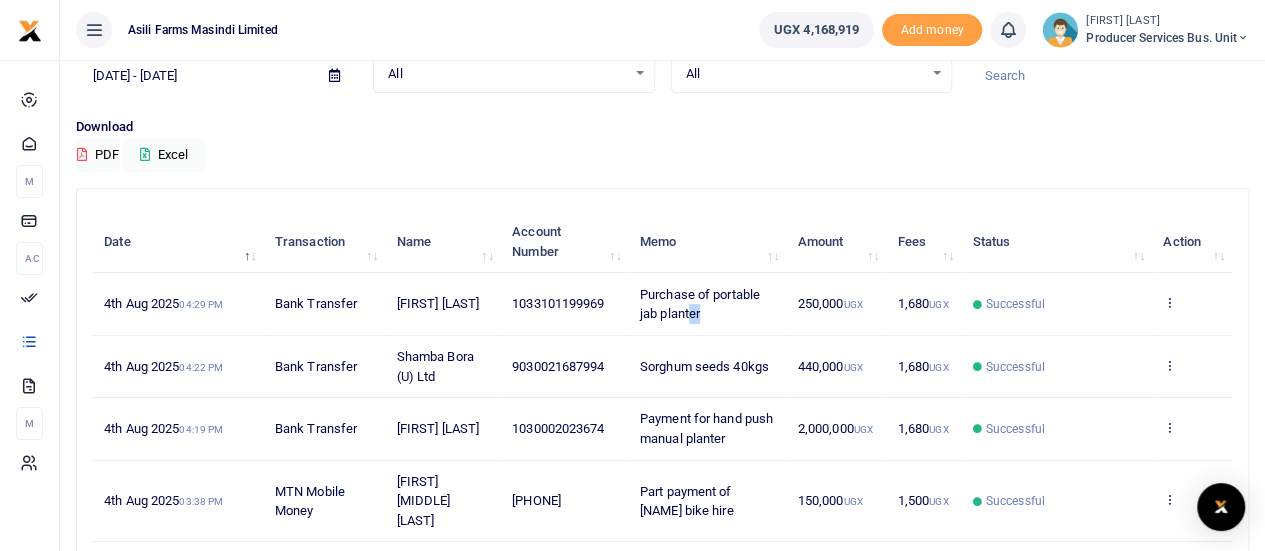 drag, startPoint x: 716, startPoint y: 308, endPoint x: 690, endPoint y: 307, distance: 26.019224 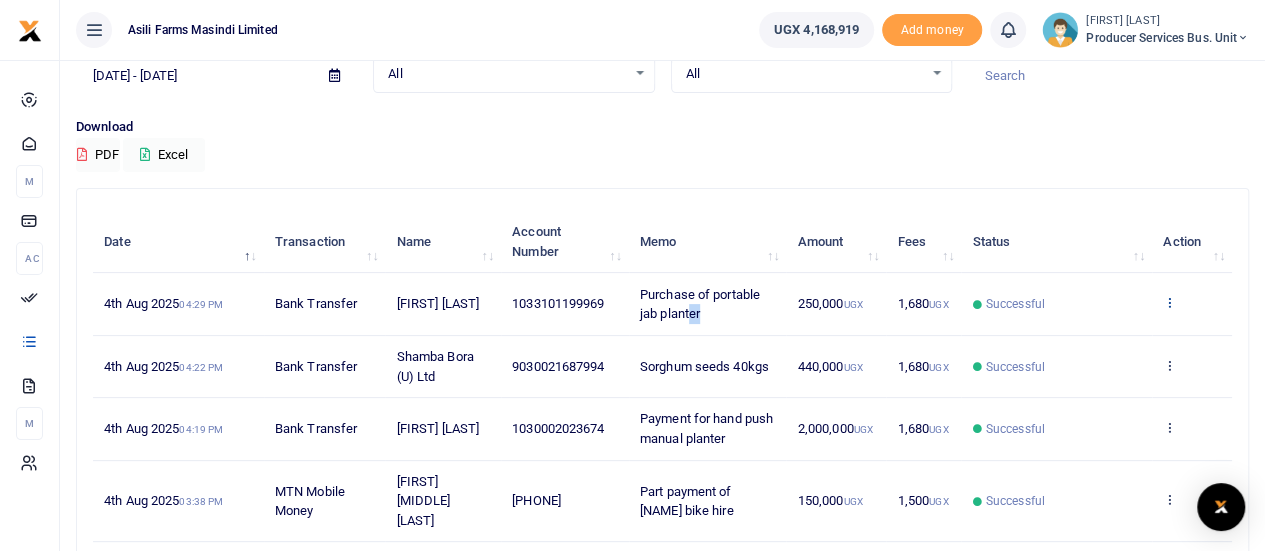 click at bounding box center (1169, 302) 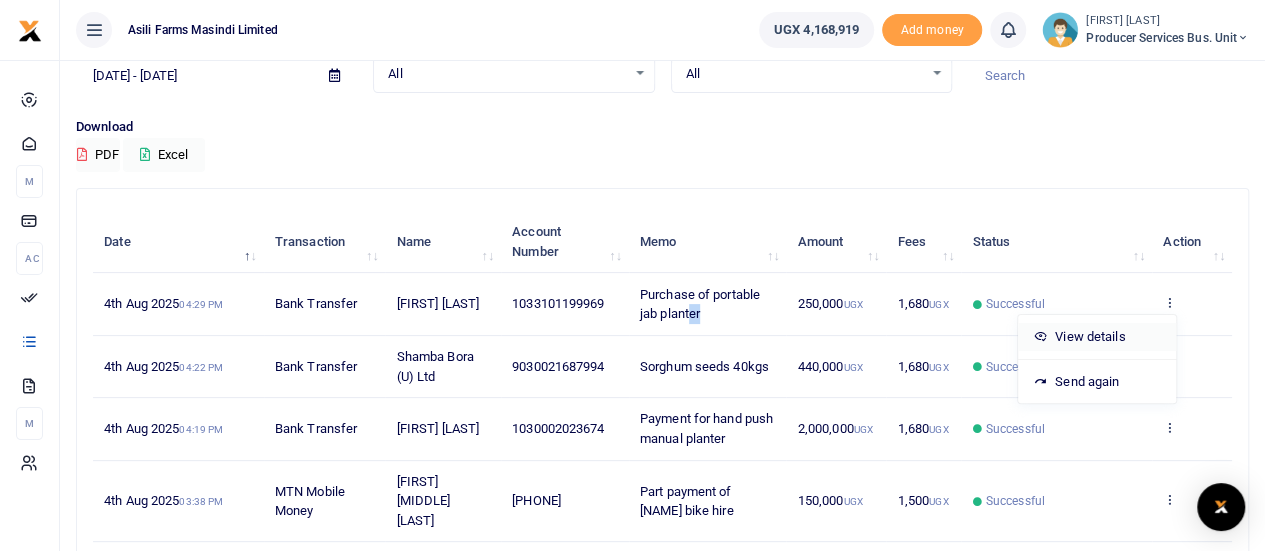 click on "View details" at bounding box center [1097, 337] 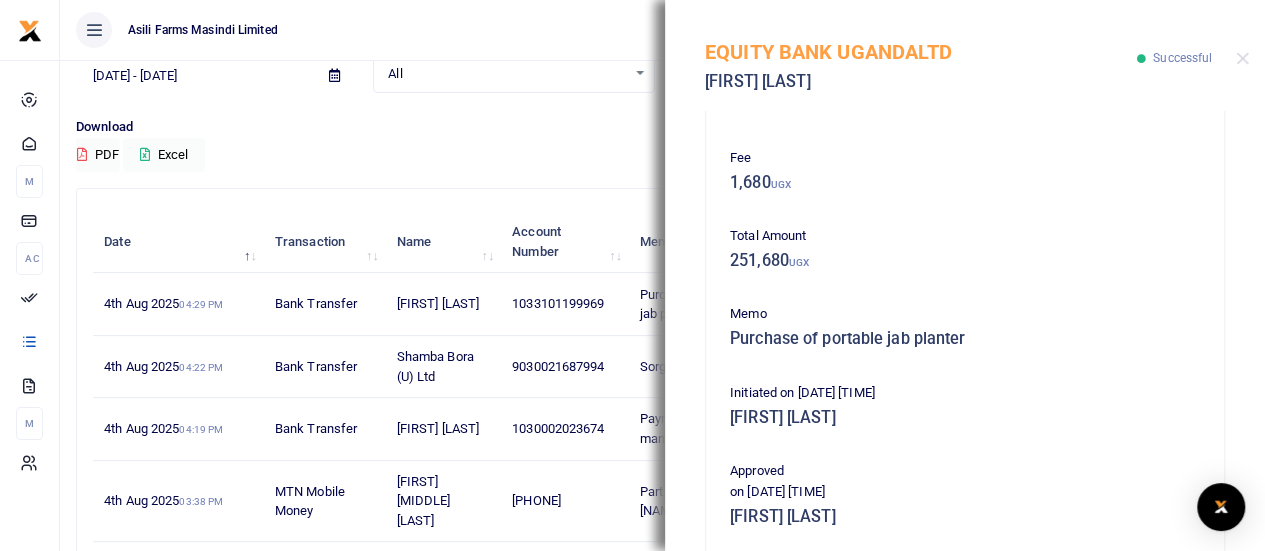 scroll, scrollTop: 596, scrollLeft: 0, axis: vertical 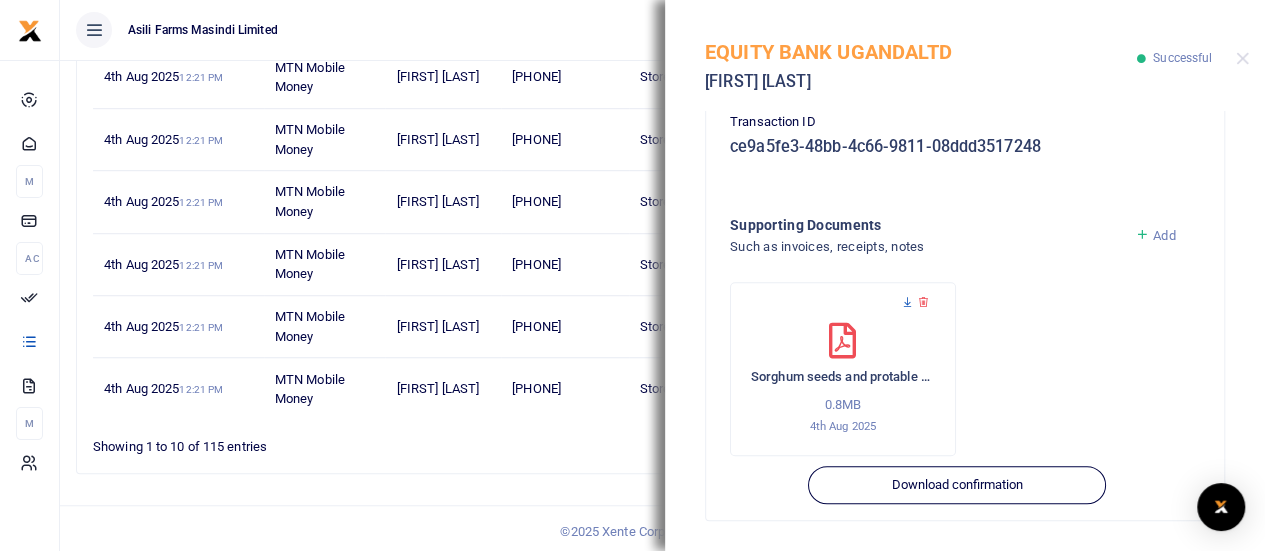 click at bounding box center (907, 302) 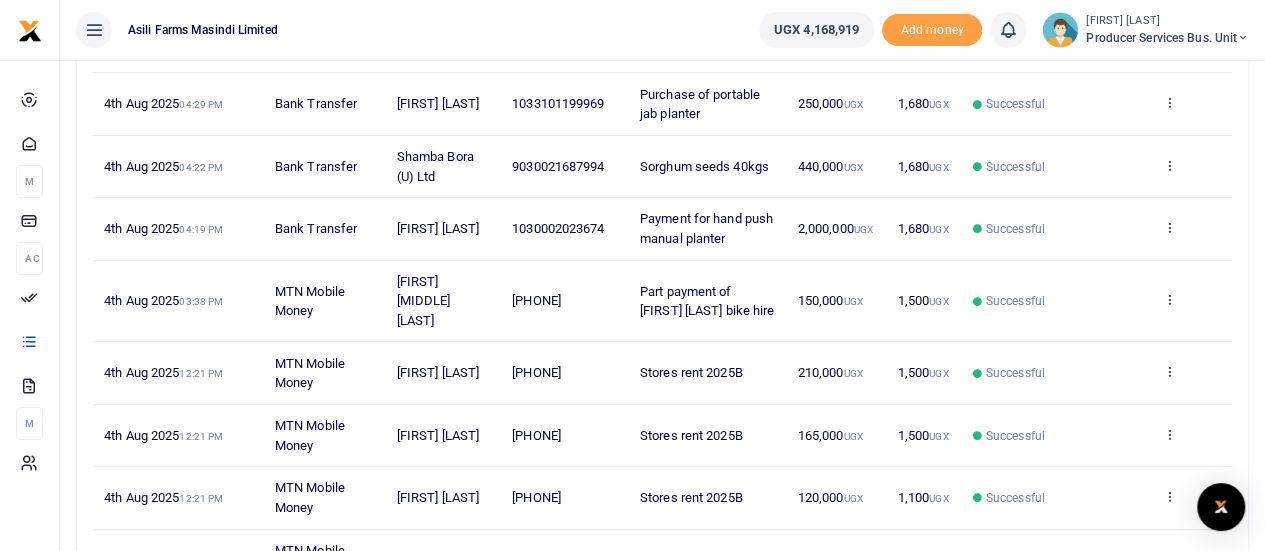 scroll, scrollTop: 400, scrollLeft: 0, axis: vertical 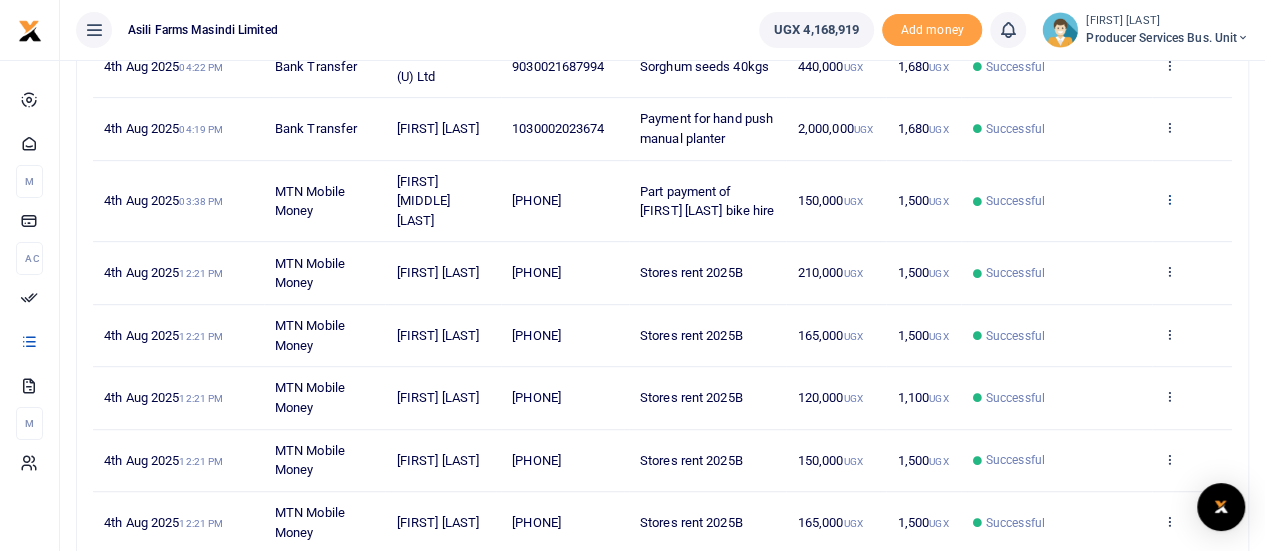 click at bounding box center [1169, 199] 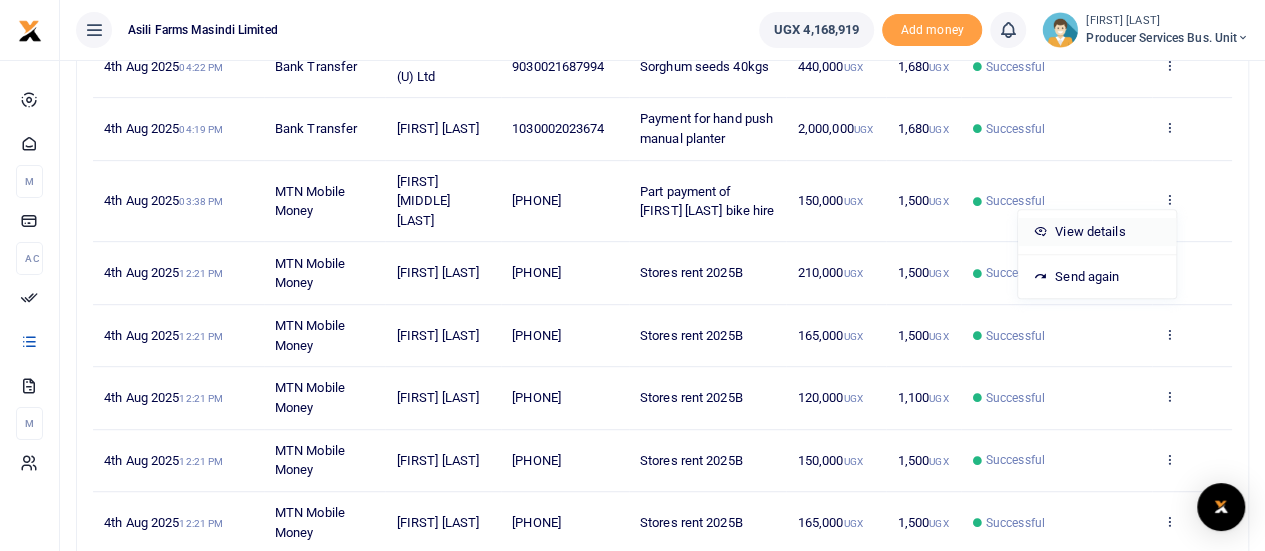 click on "View details" at bounding box center [1097, 232] 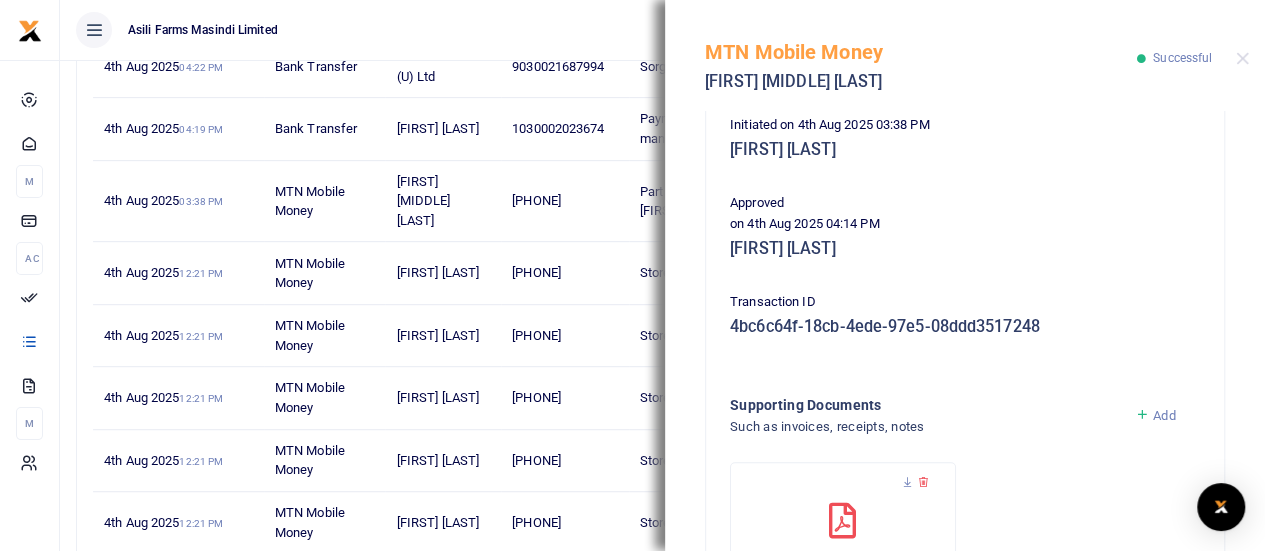 scroll, scrollTop: 596, scrollLeft: 0, axis: vertical 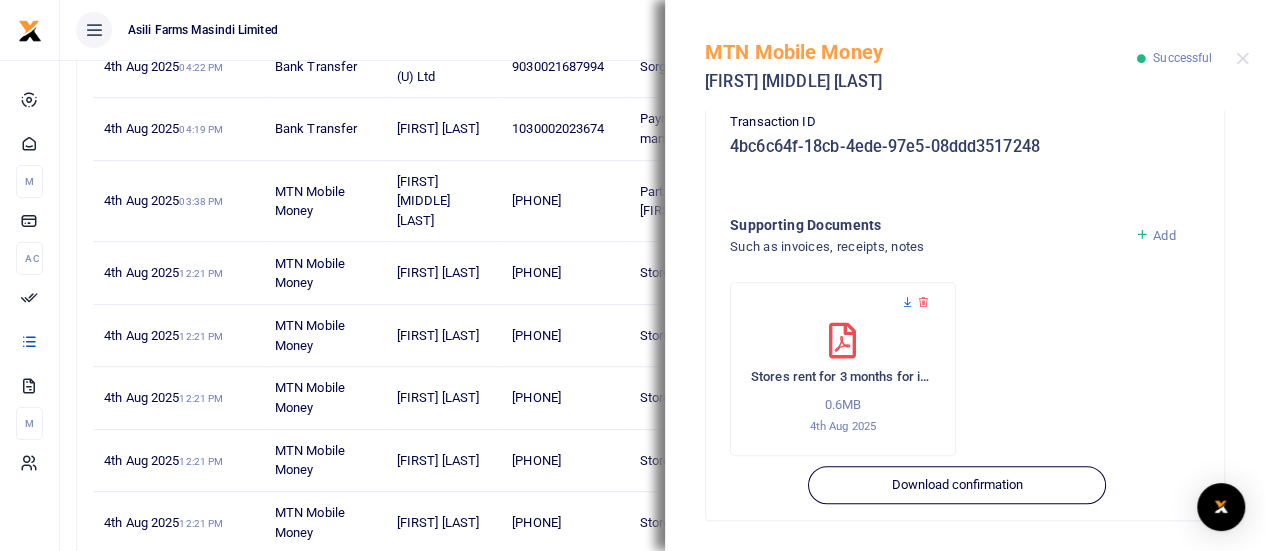 click at bounding box center [907, 302] 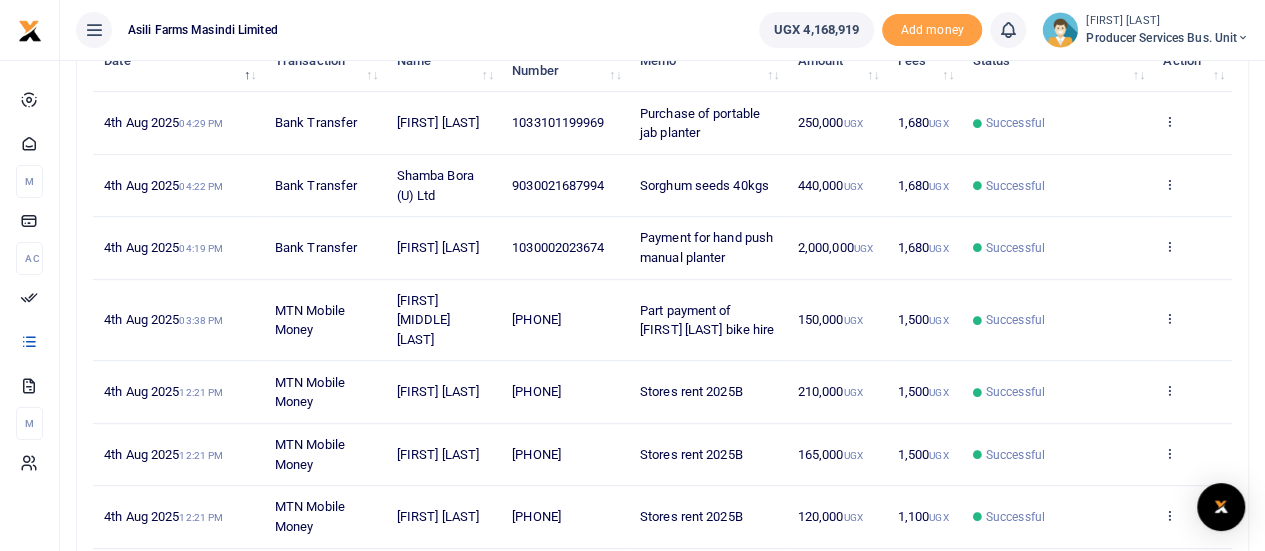 scroll, scrollTop: 300, scrollLeft: 0, axis: vertical 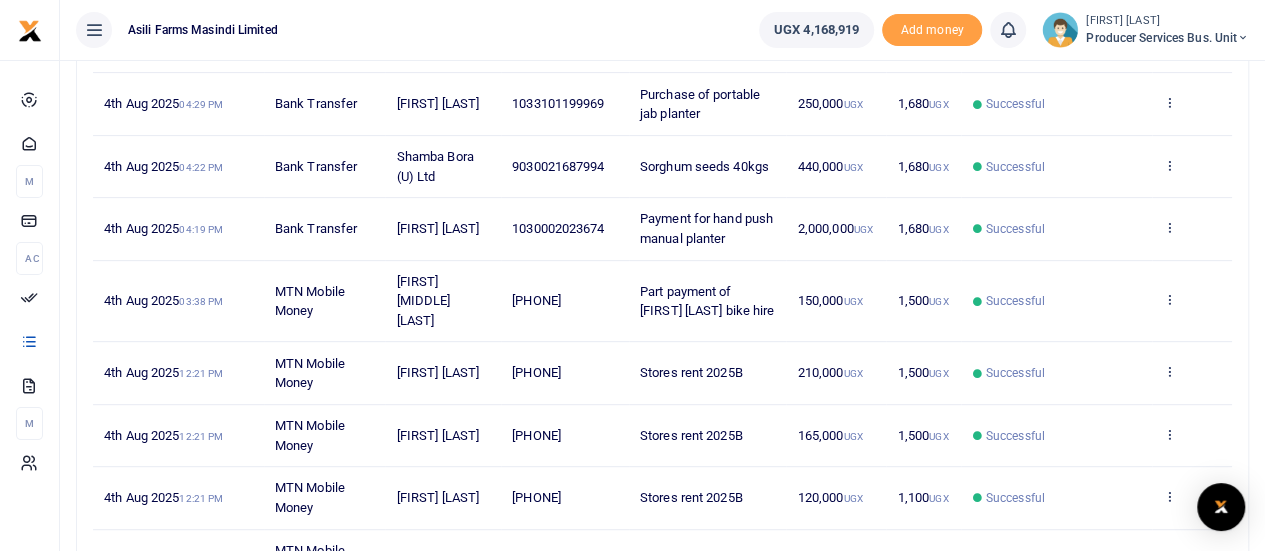 drag, startPoint x: 677, startPoint y: 315, endPoint x: 641, endPoint y: 267, distance: 60 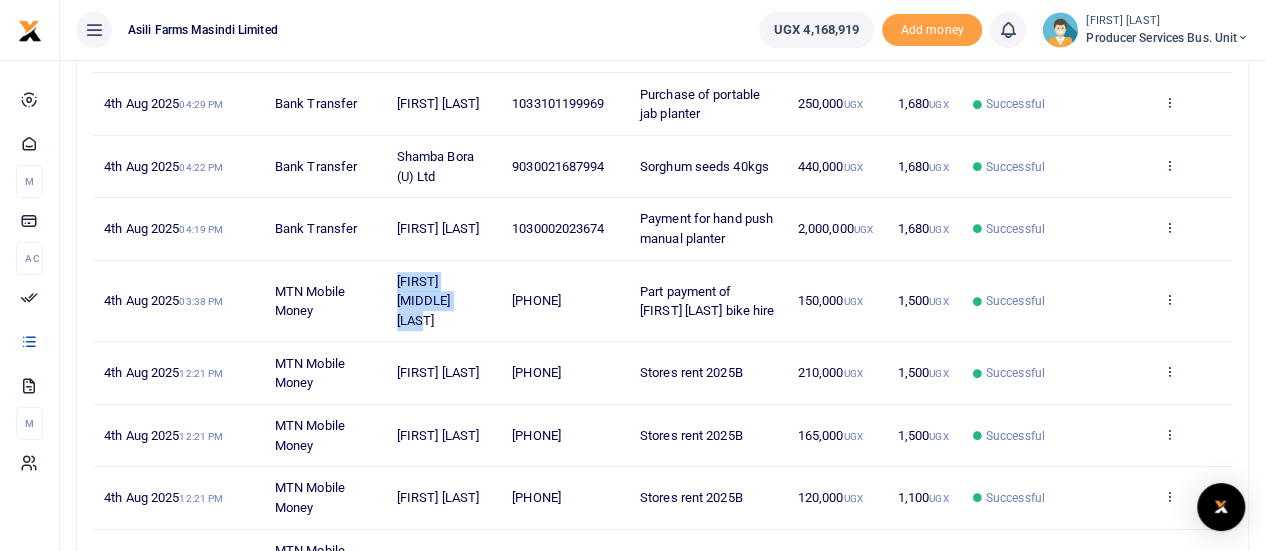 drag, startPoint x: 468, startPoint y: 308, endPoint x: 390, endPoint y: 279, distance: 83.21658 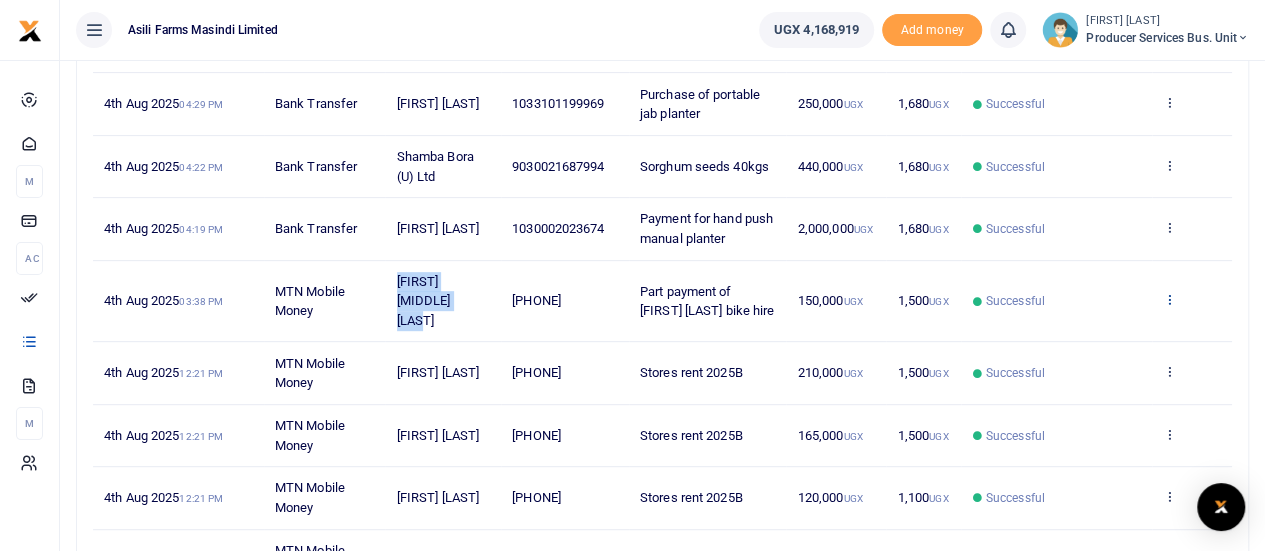 click at bounding box center (1169, 299) 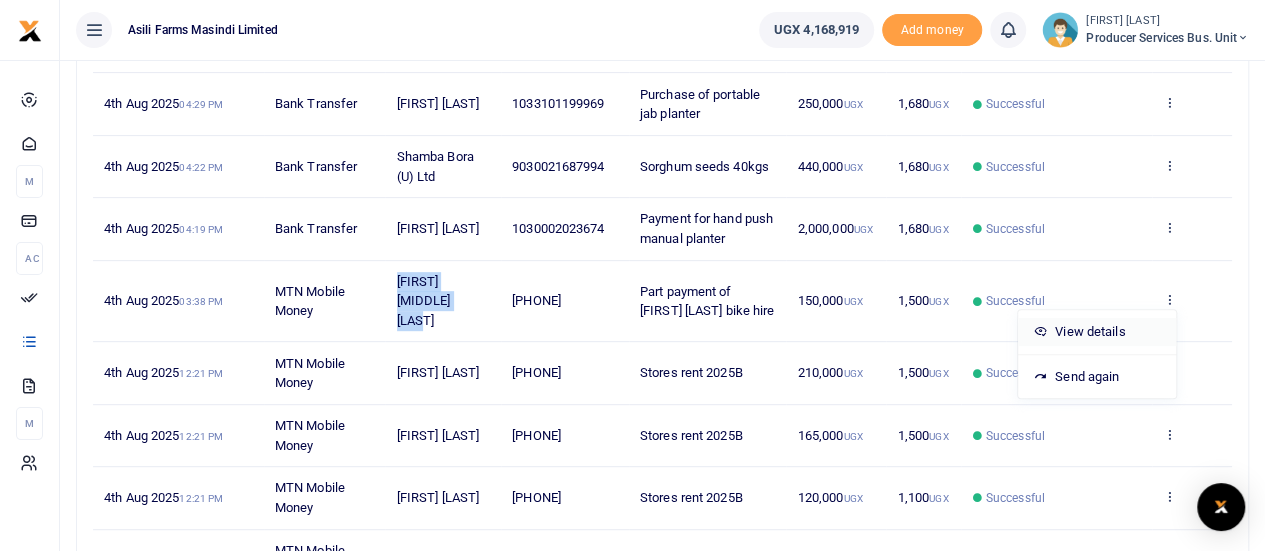 click on "View details" at bounding box center (1097, 332) 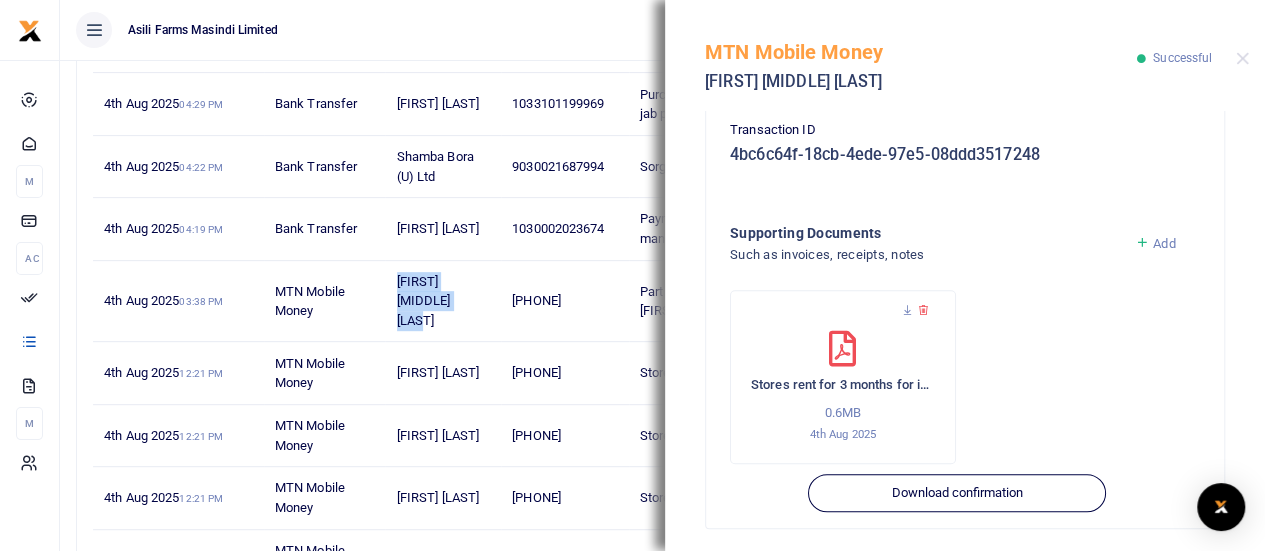 scroll, scrollTop: 596, scrollLeft: 0, axis: vertical 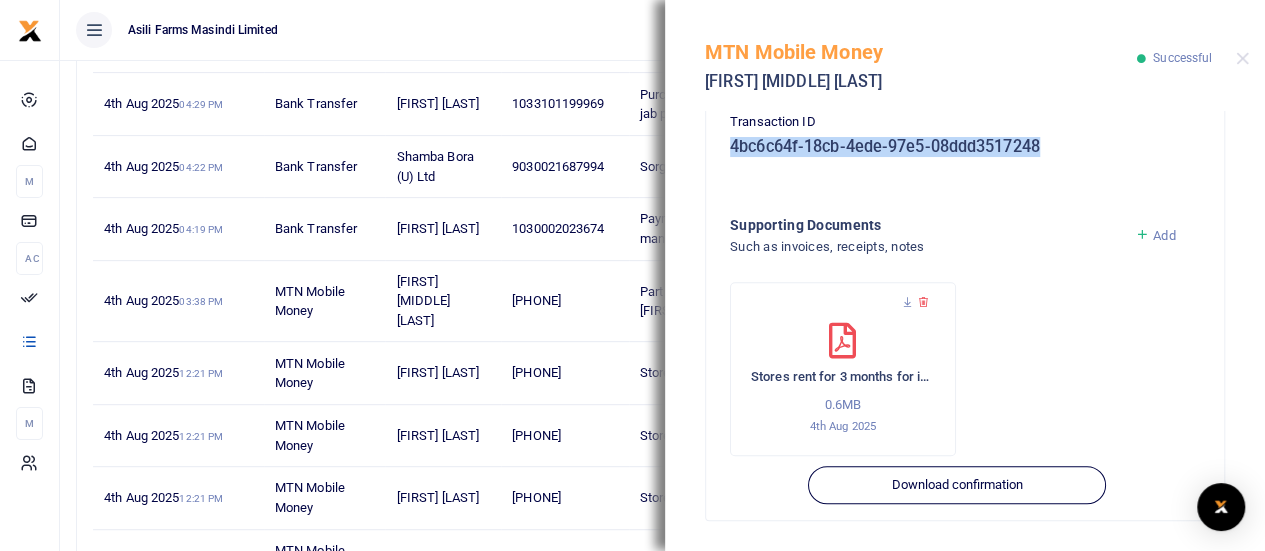 drag, startPoint x: 1046, startPoint y: 142, endPoint x: 721, endPoint y: 146, distance: 325.02463 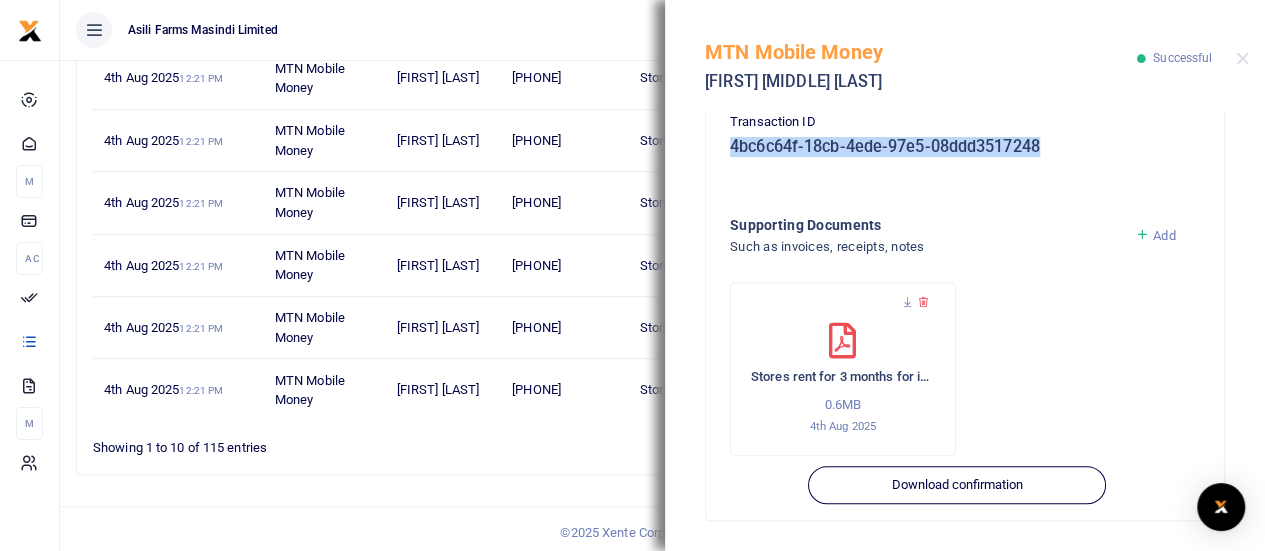 scroll, scrollTop: 596, scrollLeft: 0, axis: vertical 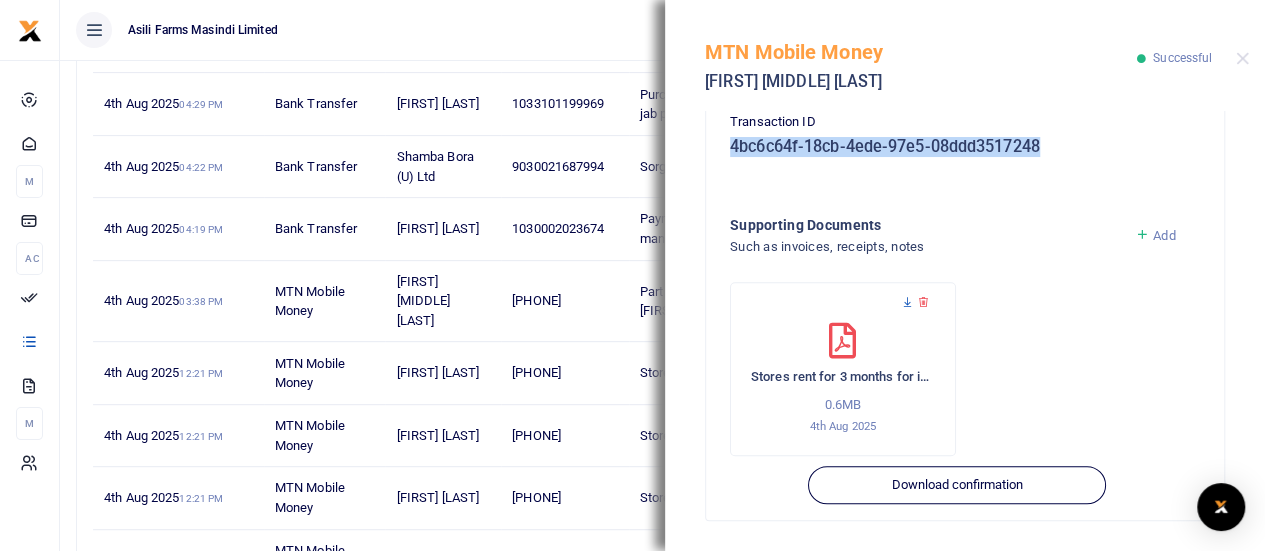 click at bounding box center (907, 302) 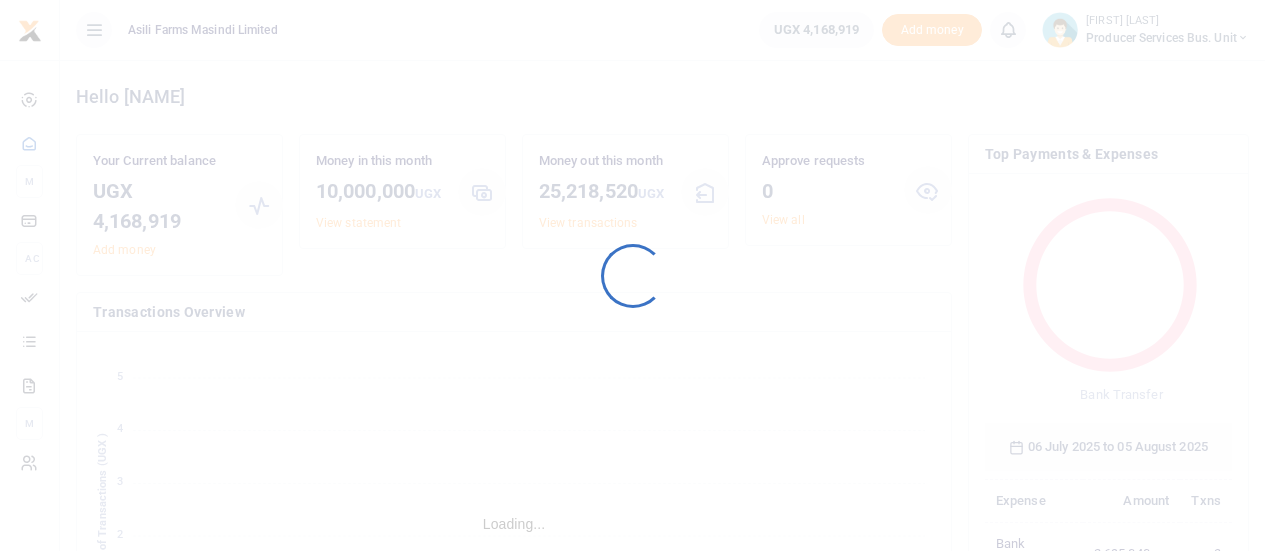 scroll, scrollTop: 0, scrollLeft: 0, axis: both 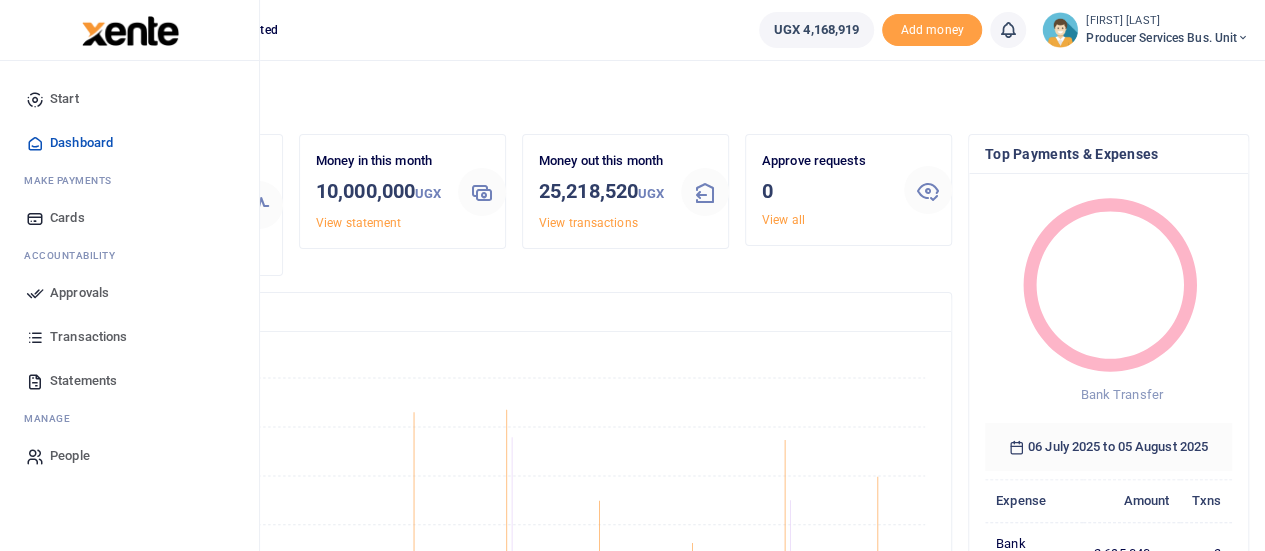 click on "Transactions" at bounding box center [88, 337] 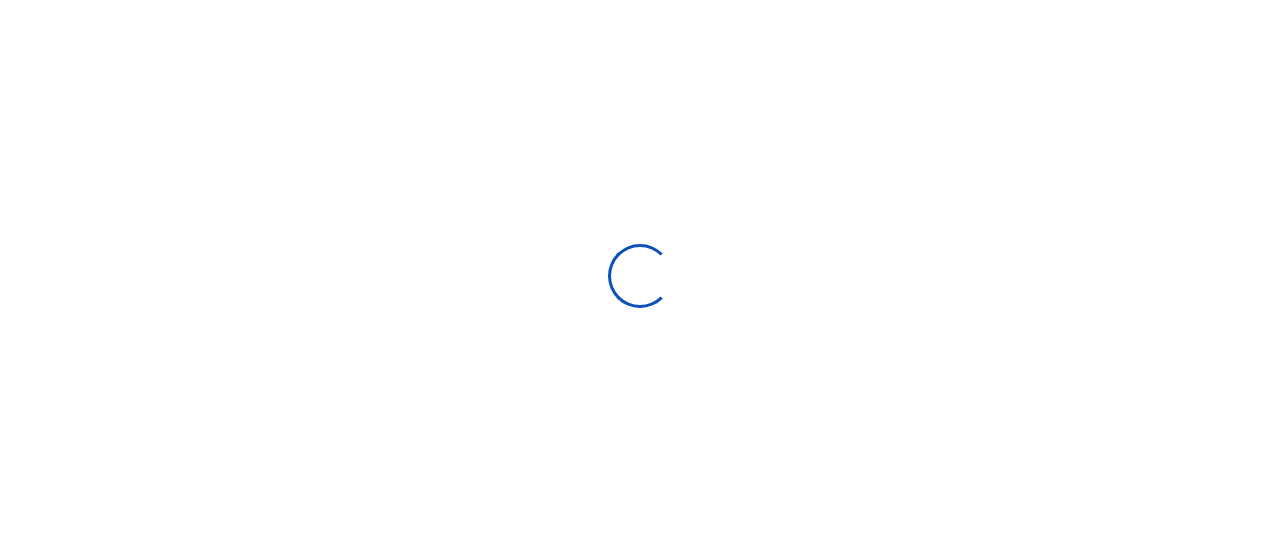select 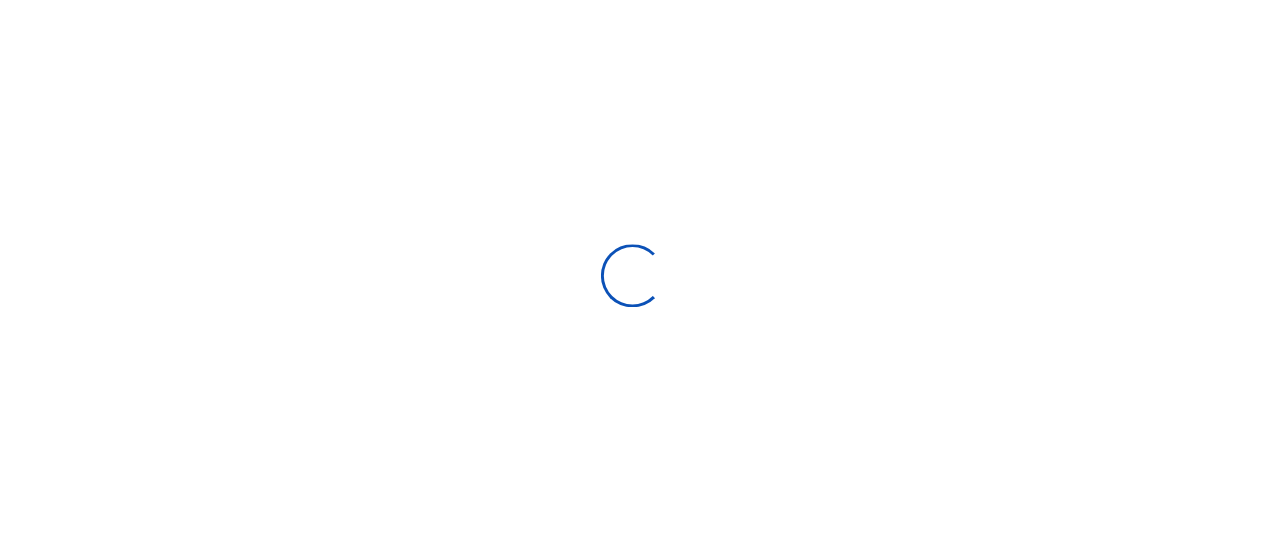 scroll, scrollTop: 0, scrollLeft: 0, axis: both 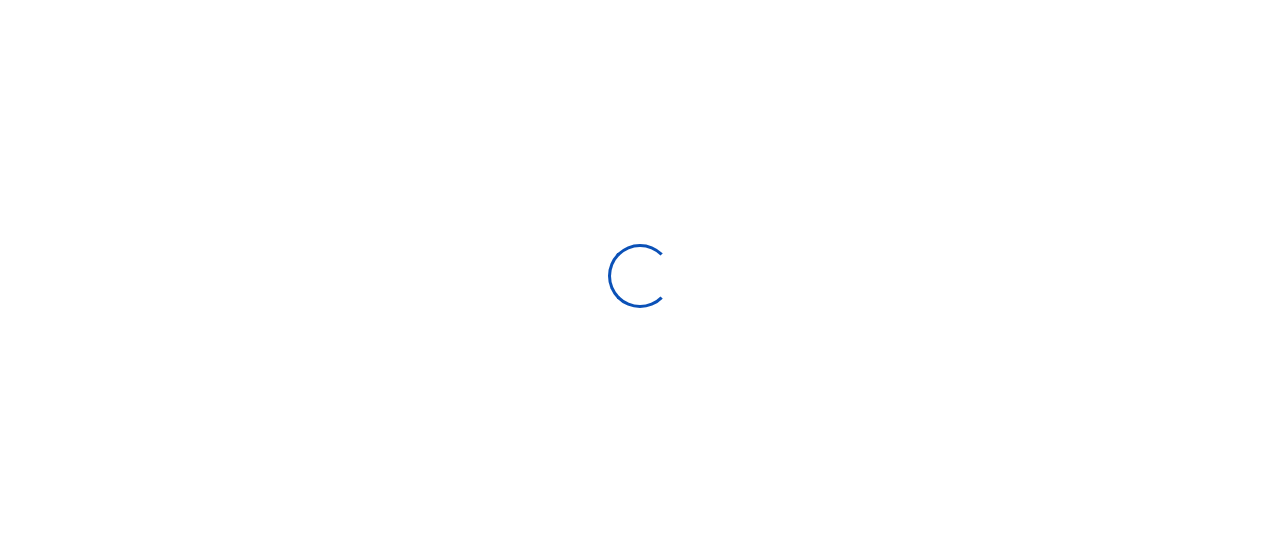 type on "[DATE] - [DATE]" 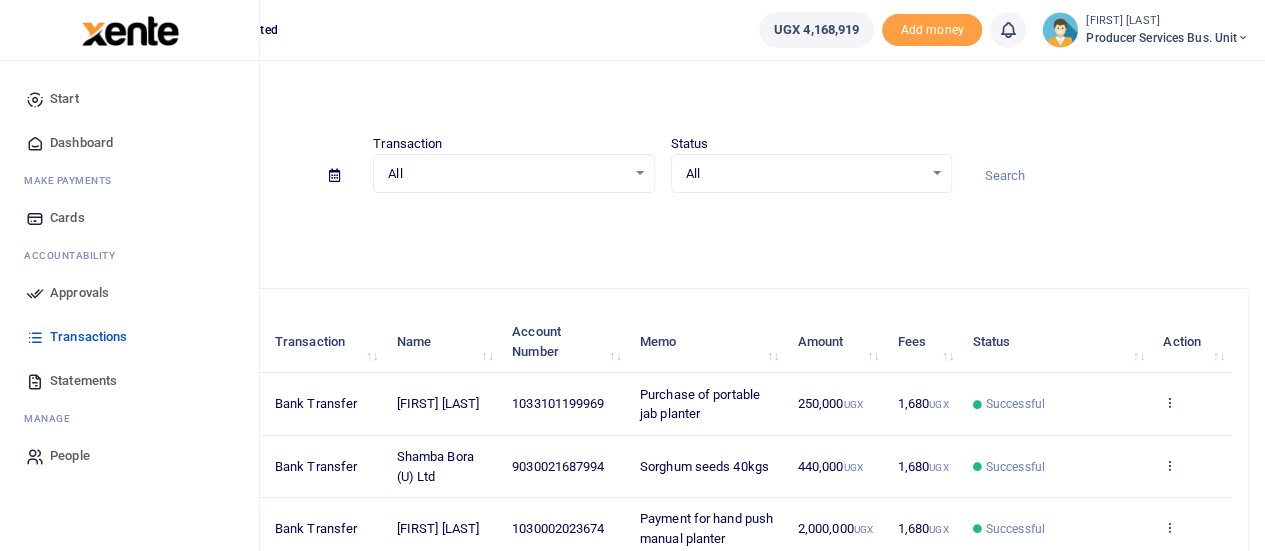 click on "Statements" at bounding box center [83, 381] 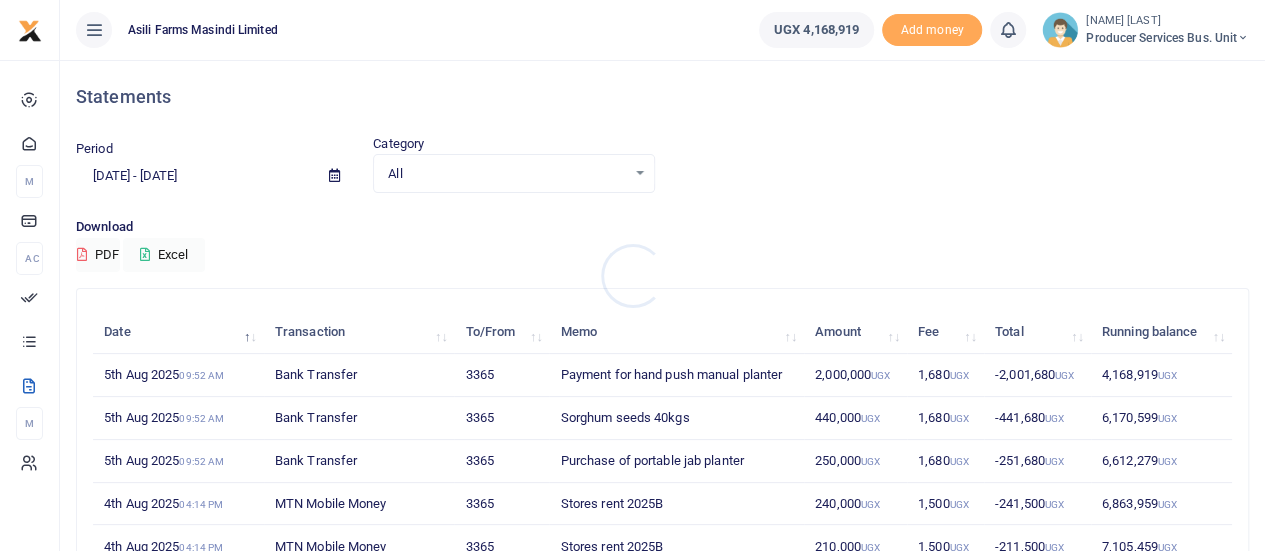 scroll, scrollTop: 362, scrollLeft: 0, axis: vertical 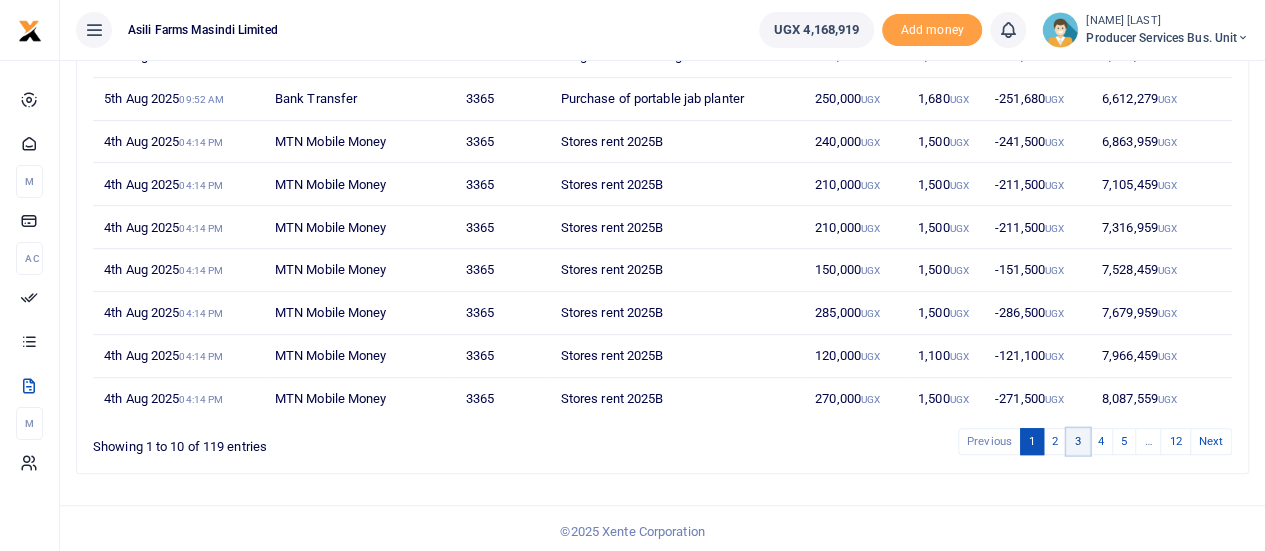click on "3" at bounding box center (1078, 441) 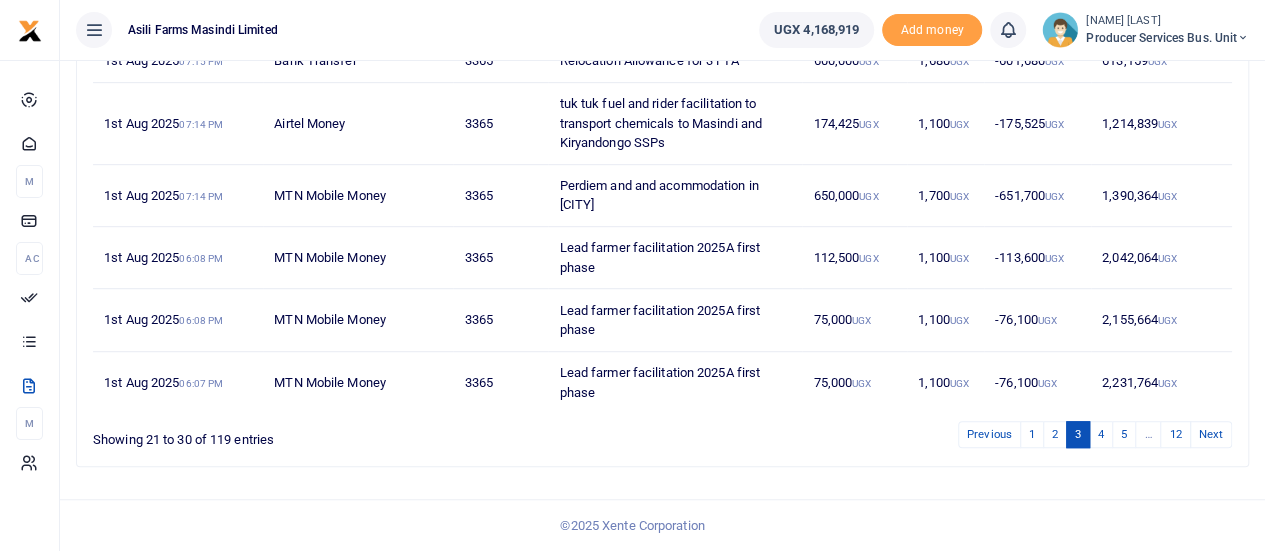 scroll, scrollTop: 518, scrollLeft: 0, axis: vertical 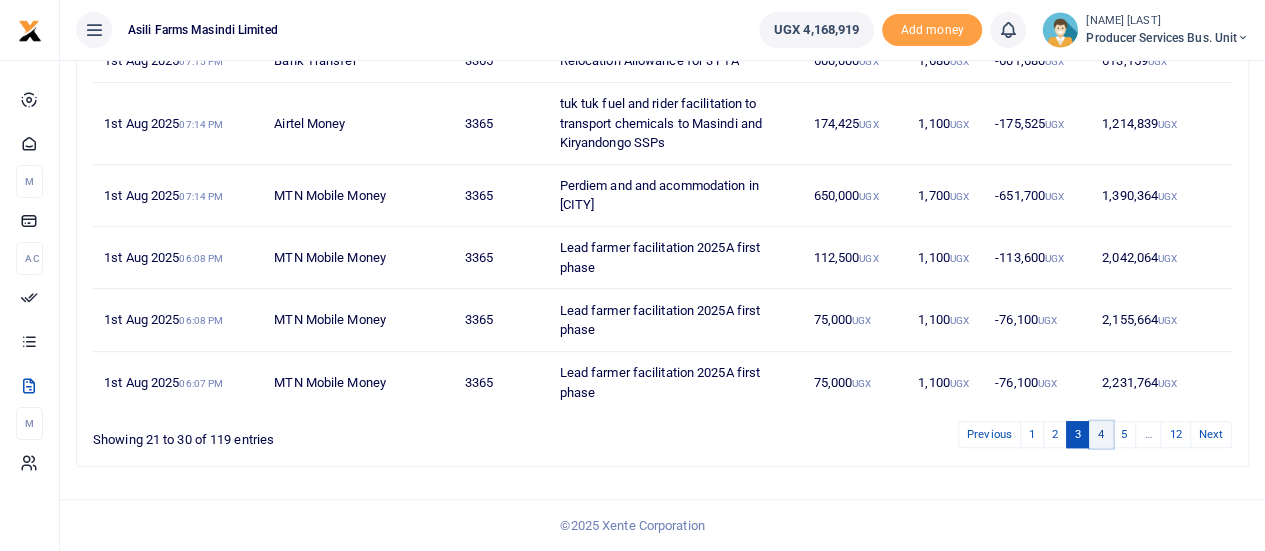 click on "4" at bounding box center [1101, 434] 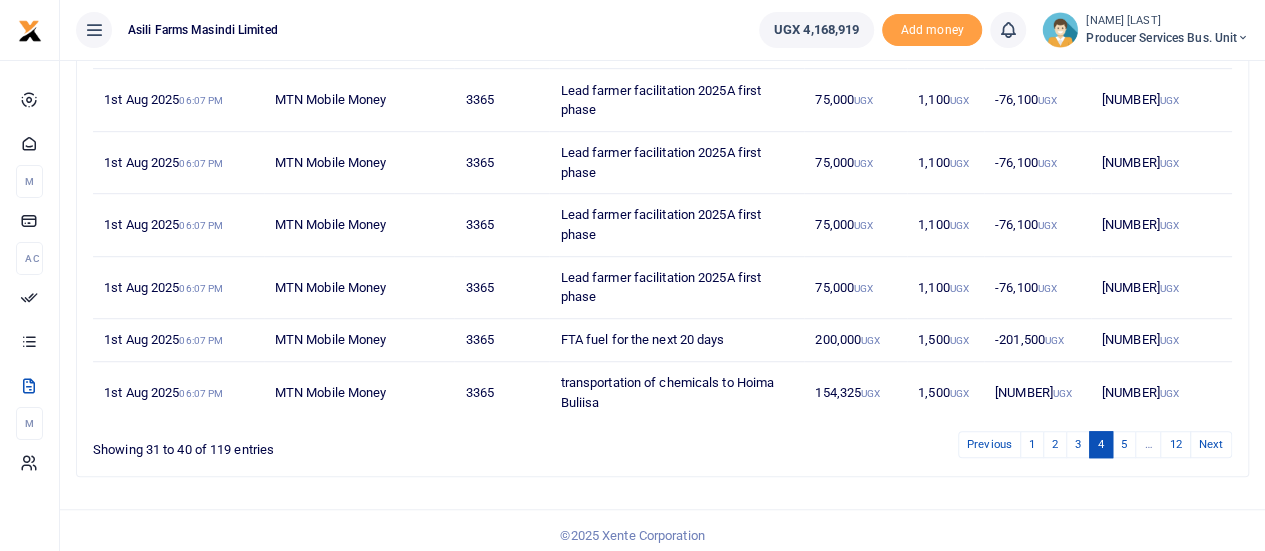 scroll, scrollTop: 538, scrollLeft: 0, axis: vertical 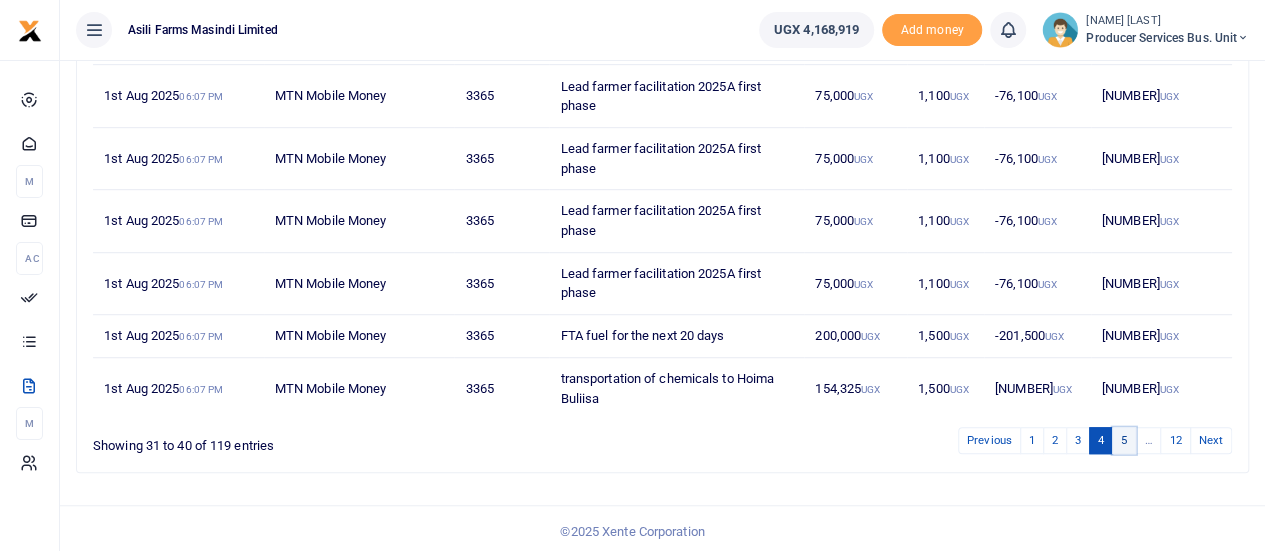 click on "5" at bounding box center [1124, 440] 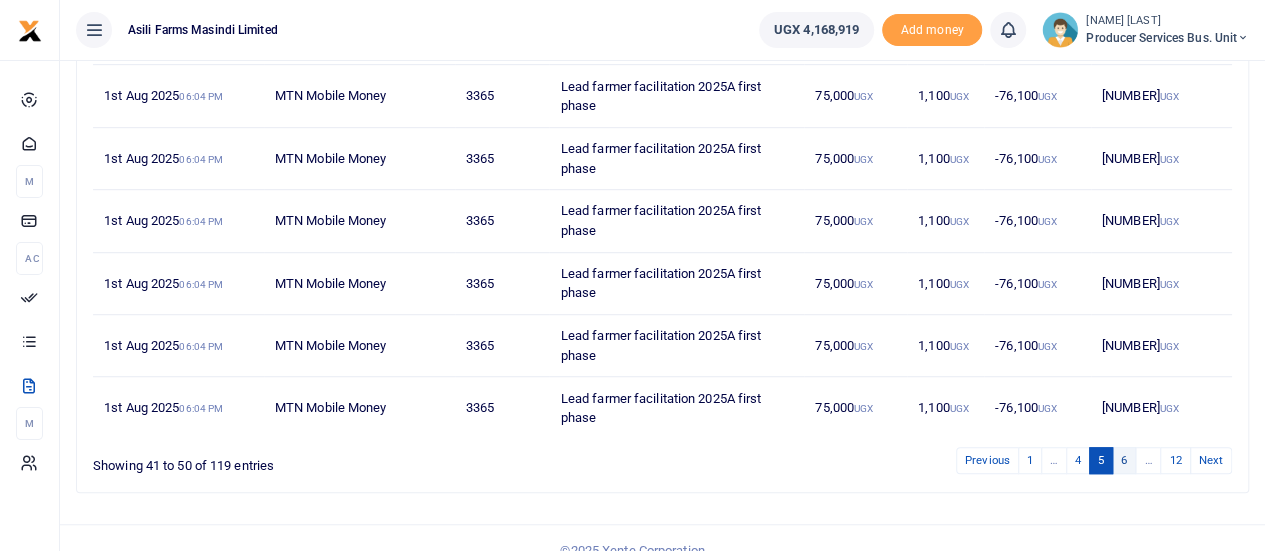 click on "6" at bounding box center (1124, 460) 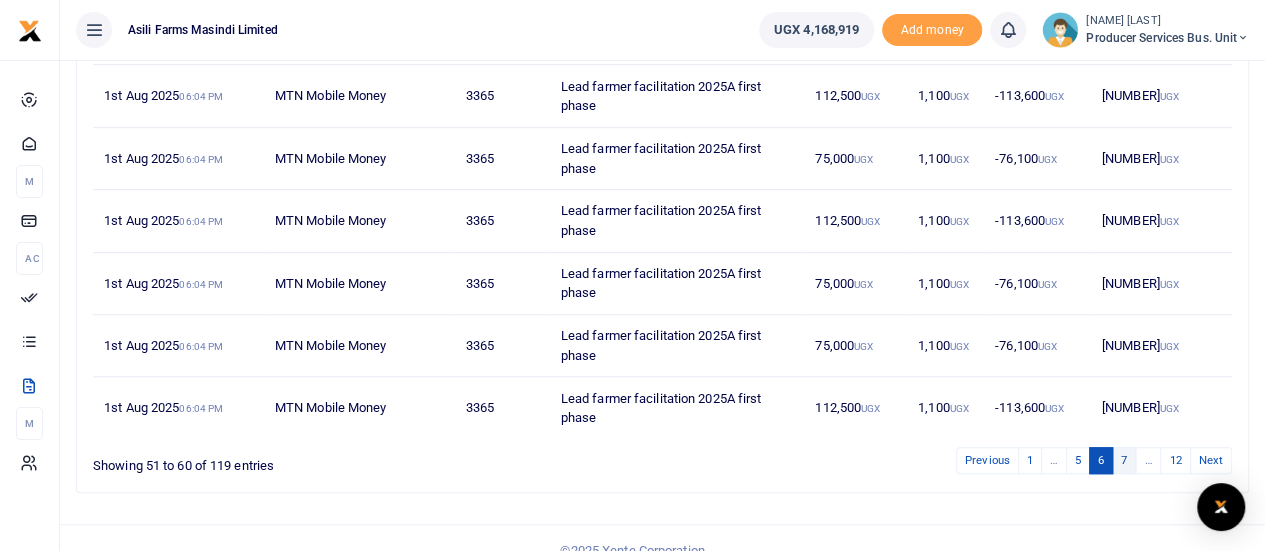 click on "7" at bounding box center (1124, 460) 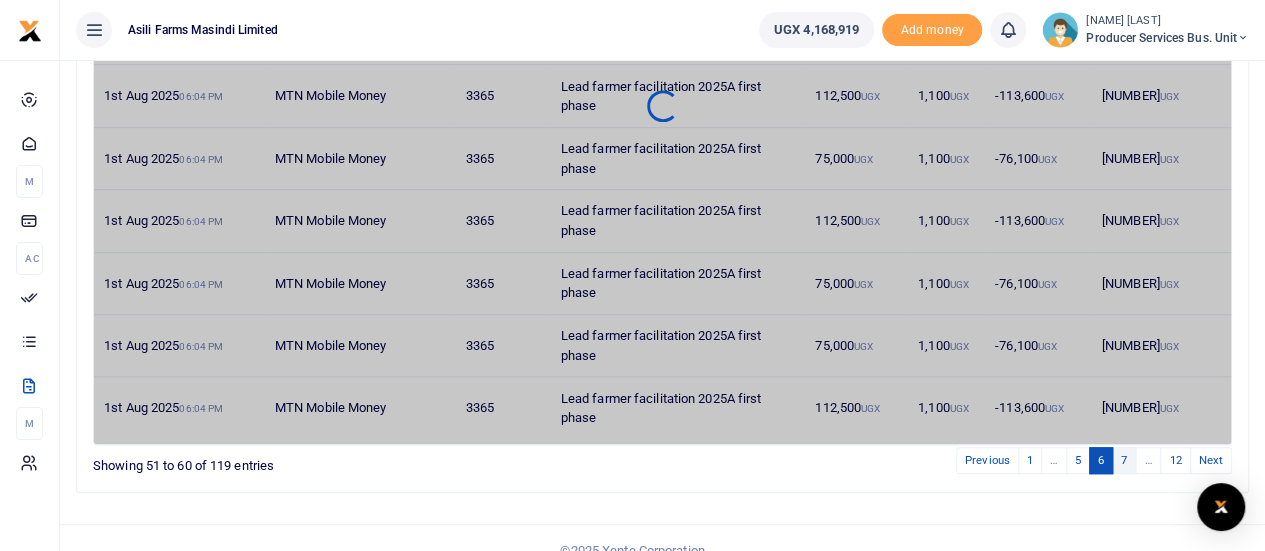 scroll, scrollTop: 460, scrollLeft: 0, axis: vertical 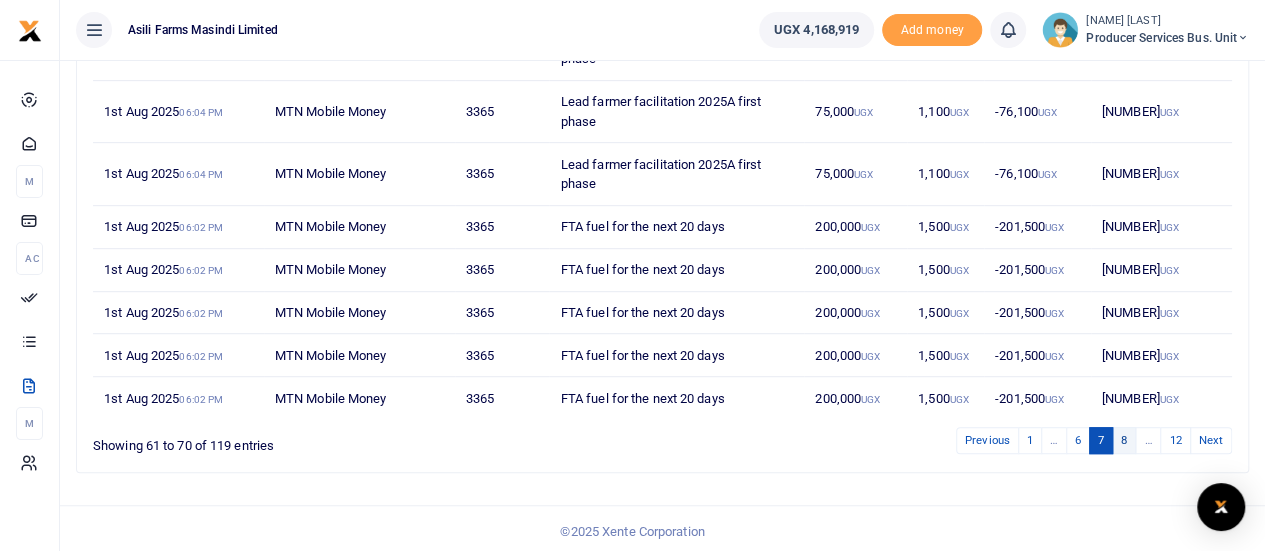 click on "8" at bounding box center [1124, 440] 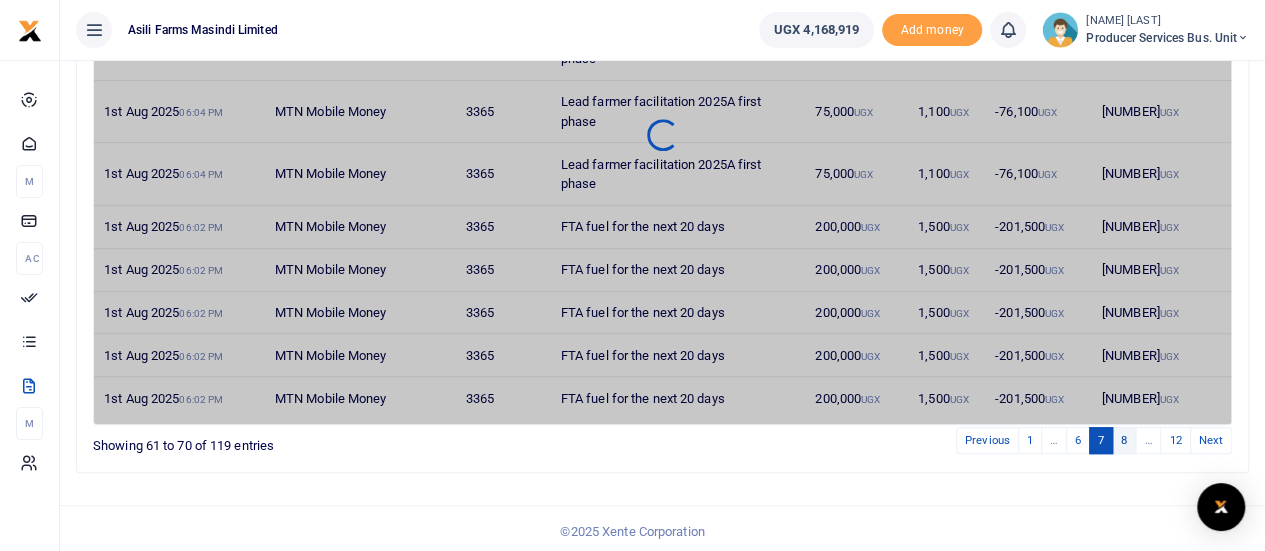 scroll, scrollTop: 402, scrollLeft: 0, axis: vertical 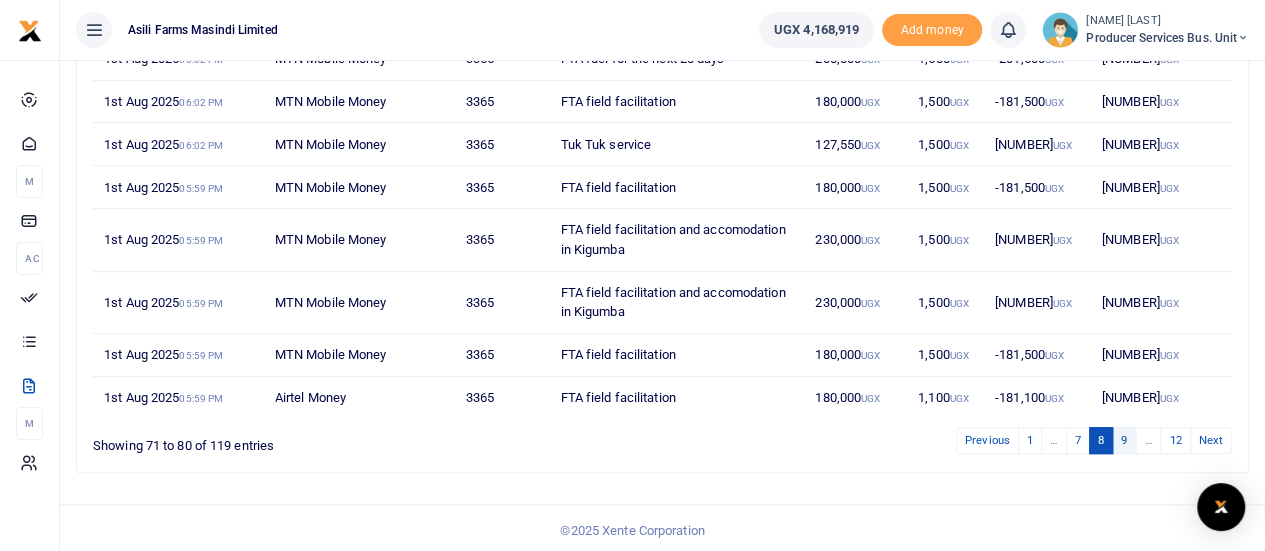 click on "9" at bounding box center (1124, 440) 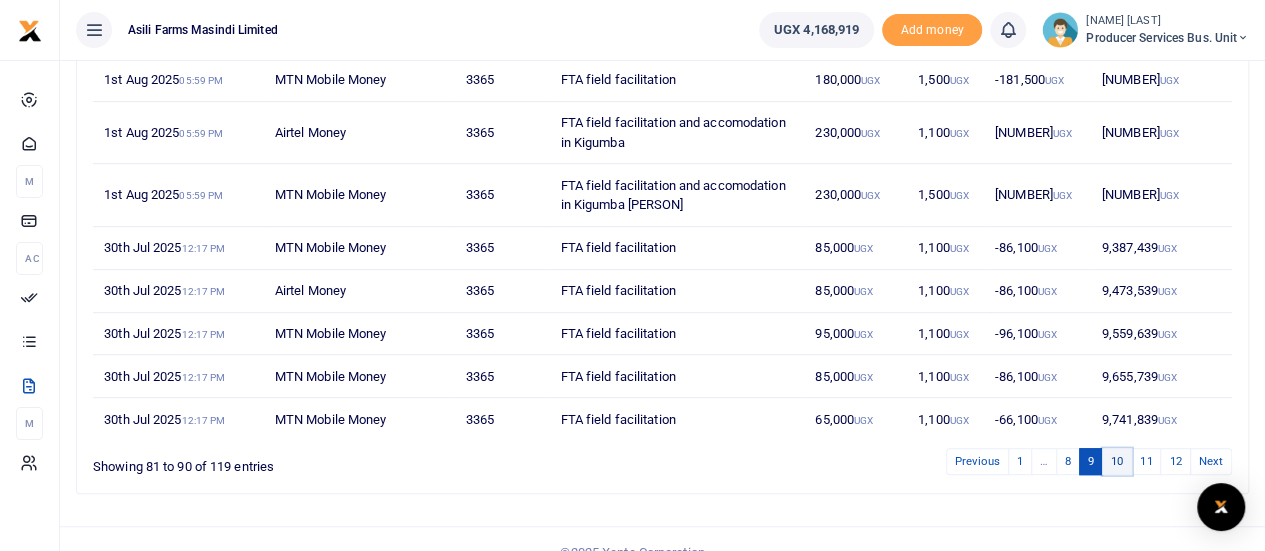 scroll, scrollTop: 421, scrollLeft: 0, axis: vertical 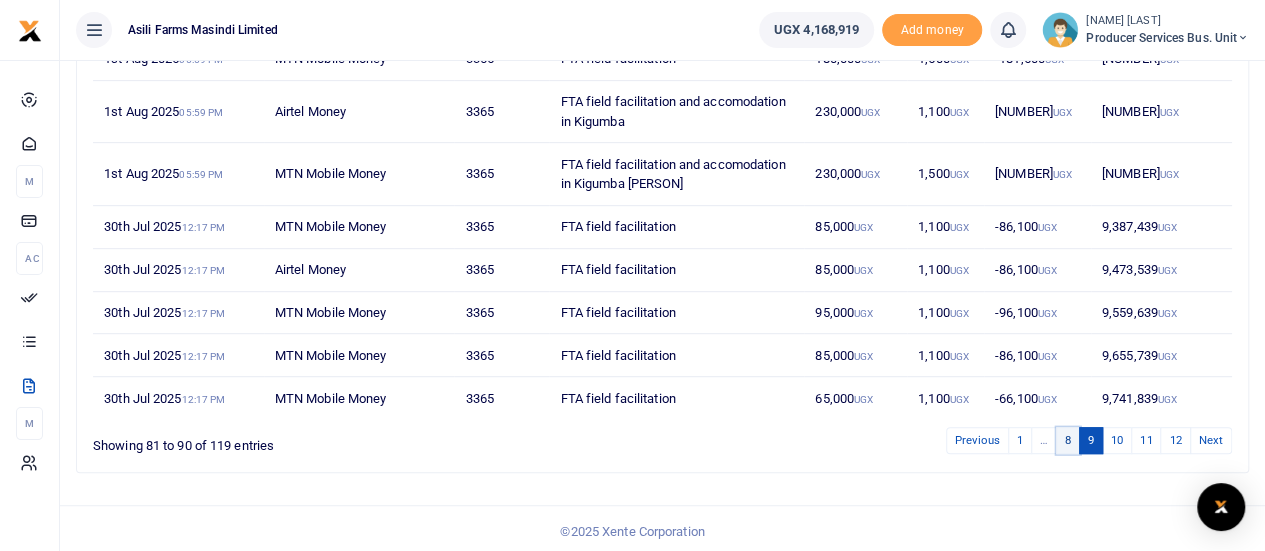 click on "8" at bounding box center [1068, 440] 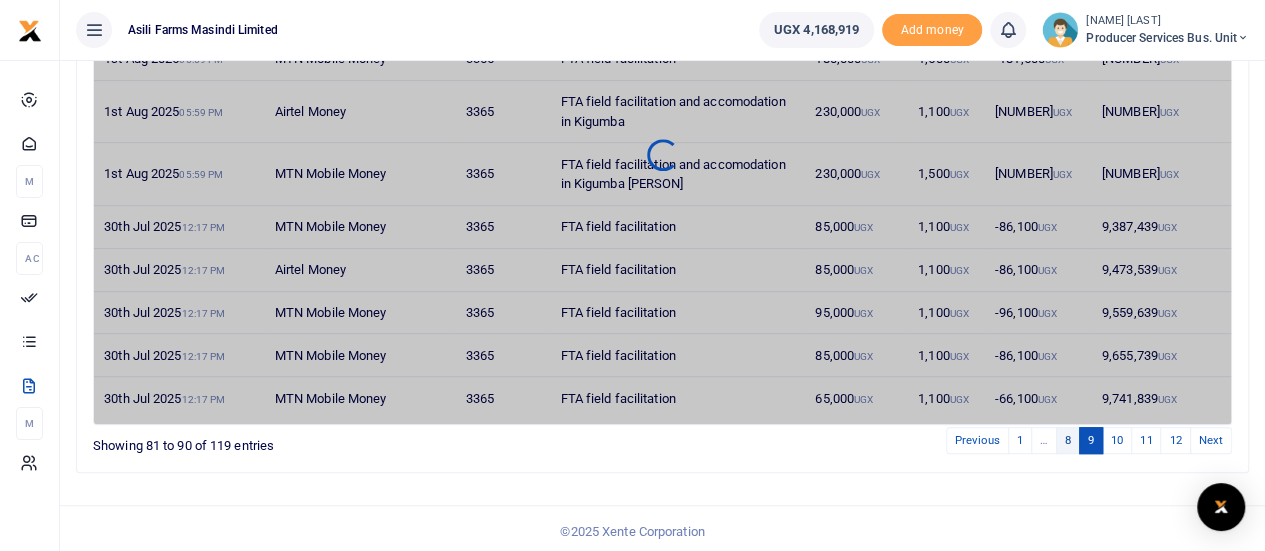 scroll, scrollTop: 402, scrollLeft: 0, axis: vertical 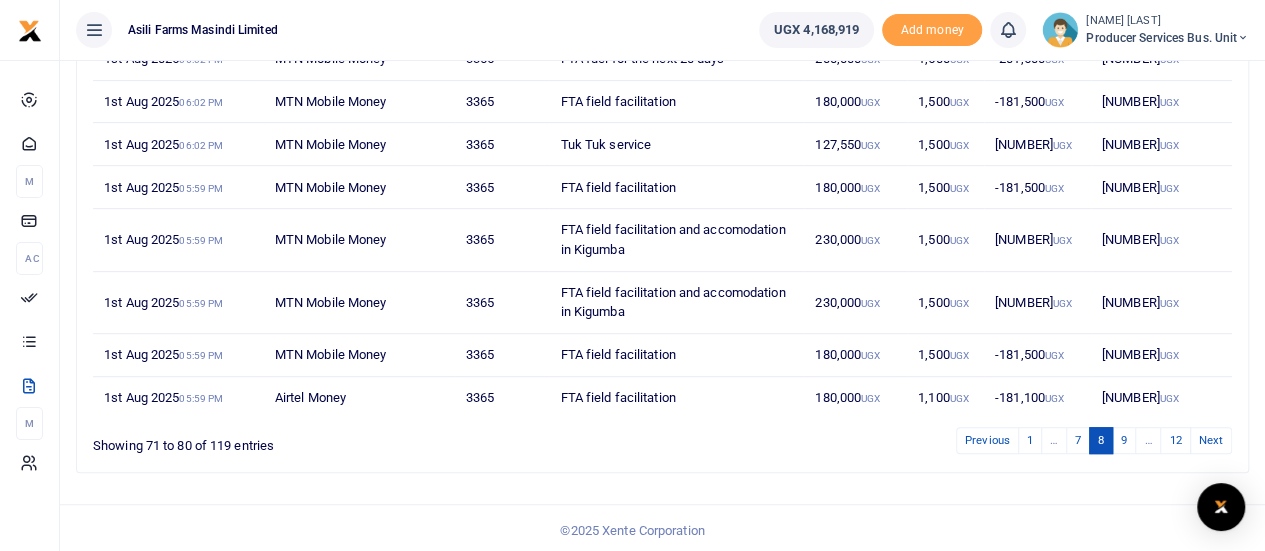 click on "…" at bounding box center [1054, 440] 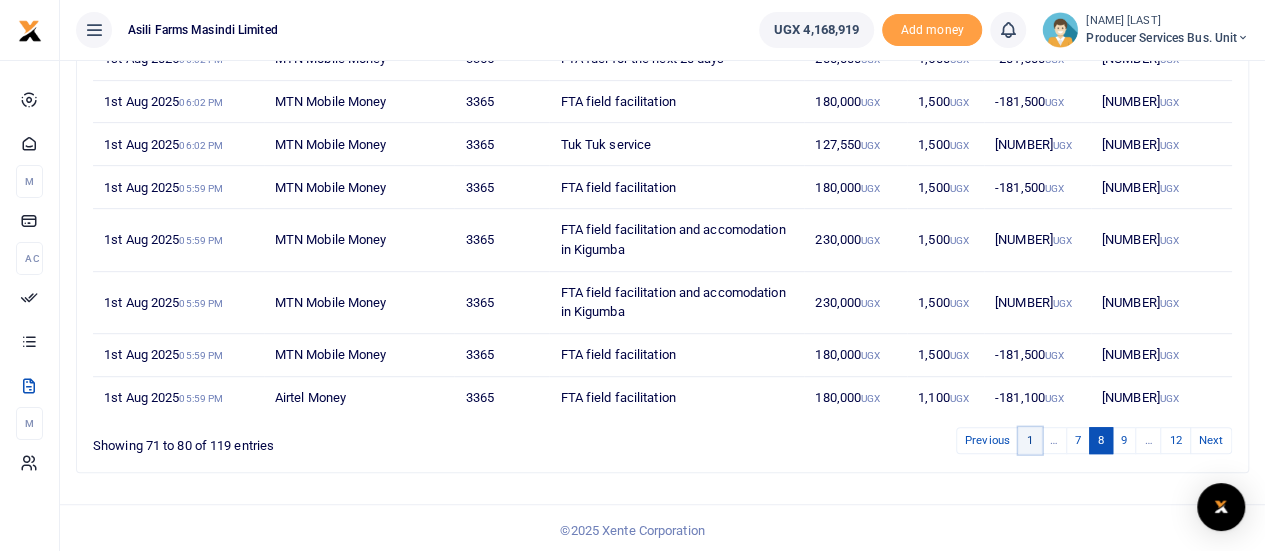 click on "1" at bounding box center [1030, 440] 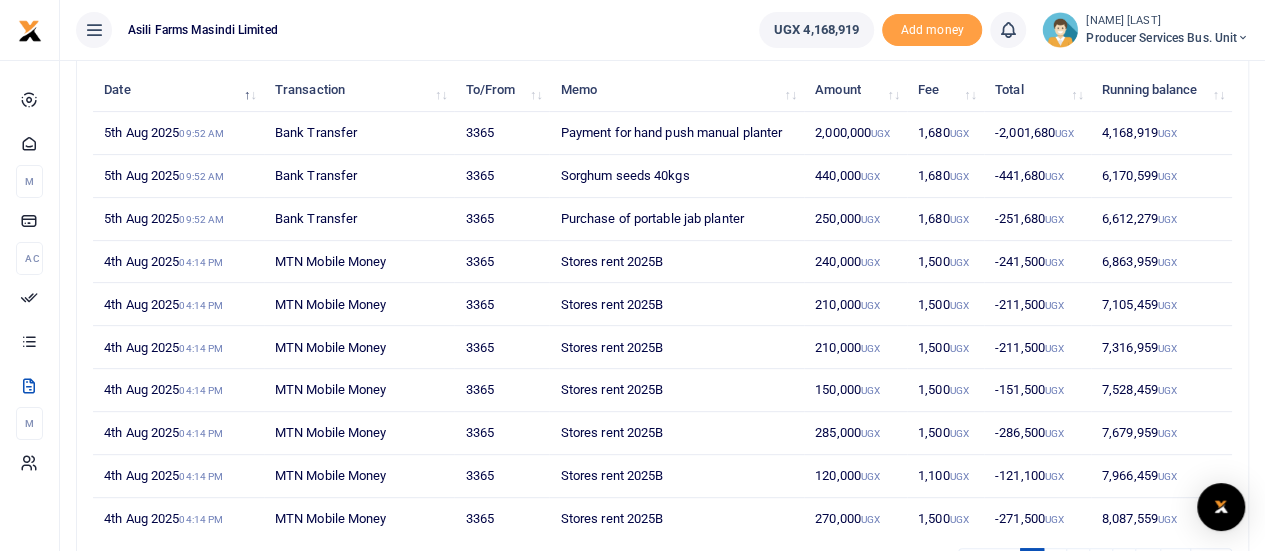 scroll, scrollTop: 362, scrollLeft: 0, axis: vertical 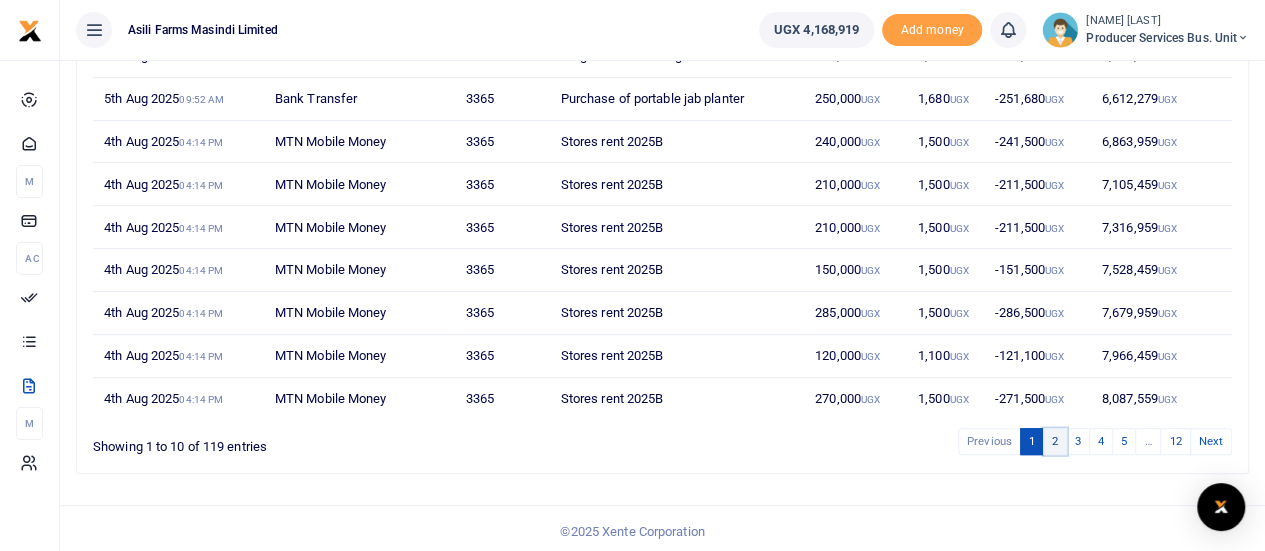 click on "2" at bounding box center [1055, 441] 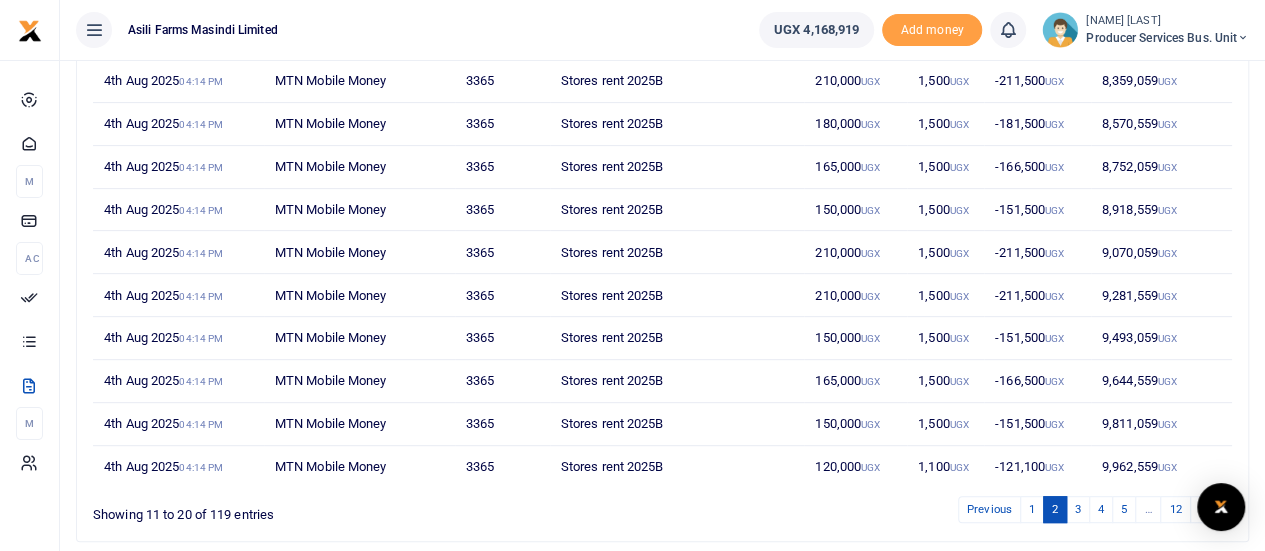 scroll, scrollTop: 362, scrollLeft: 0, axis: vertical 